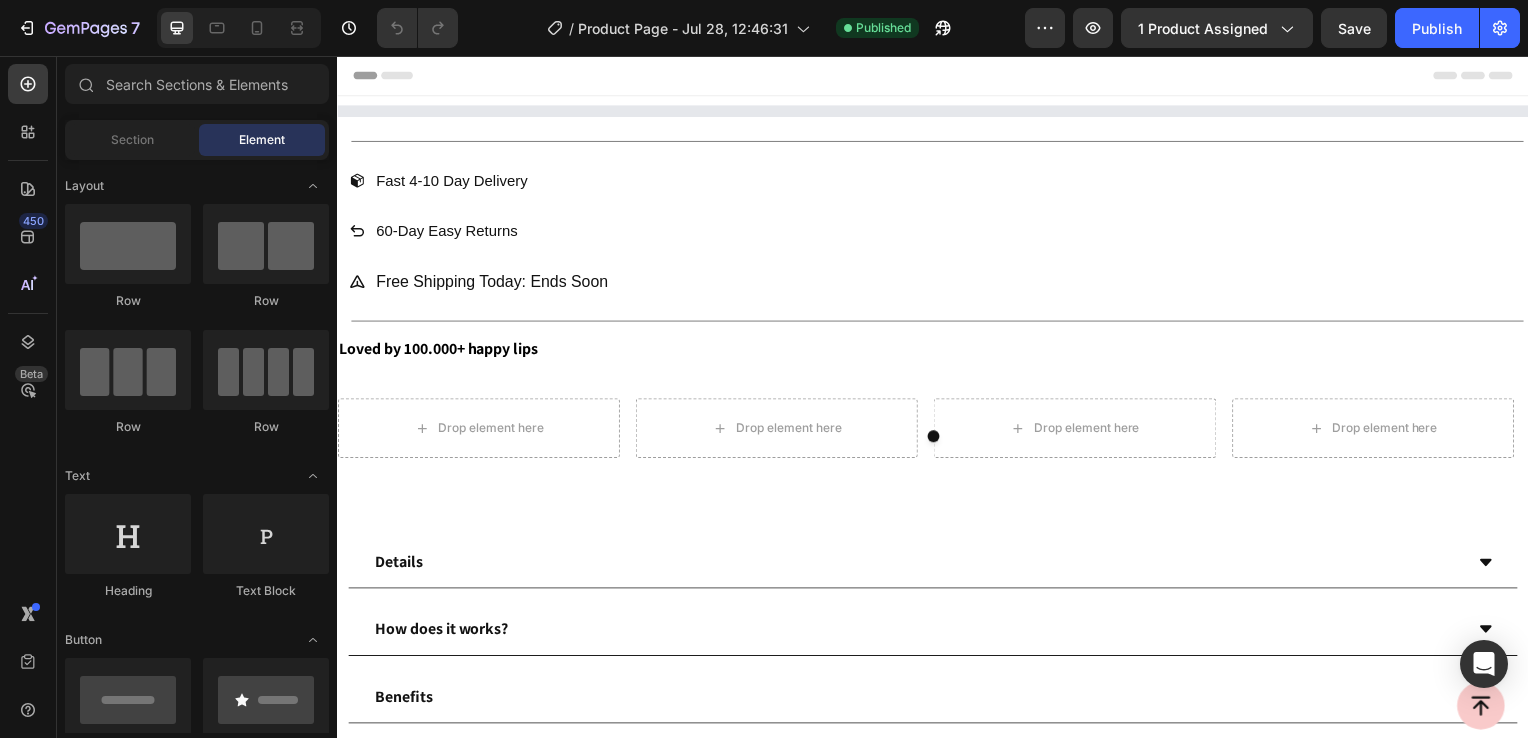 scroll, scrollTop: 0, scrollLeft: 0, axis: both 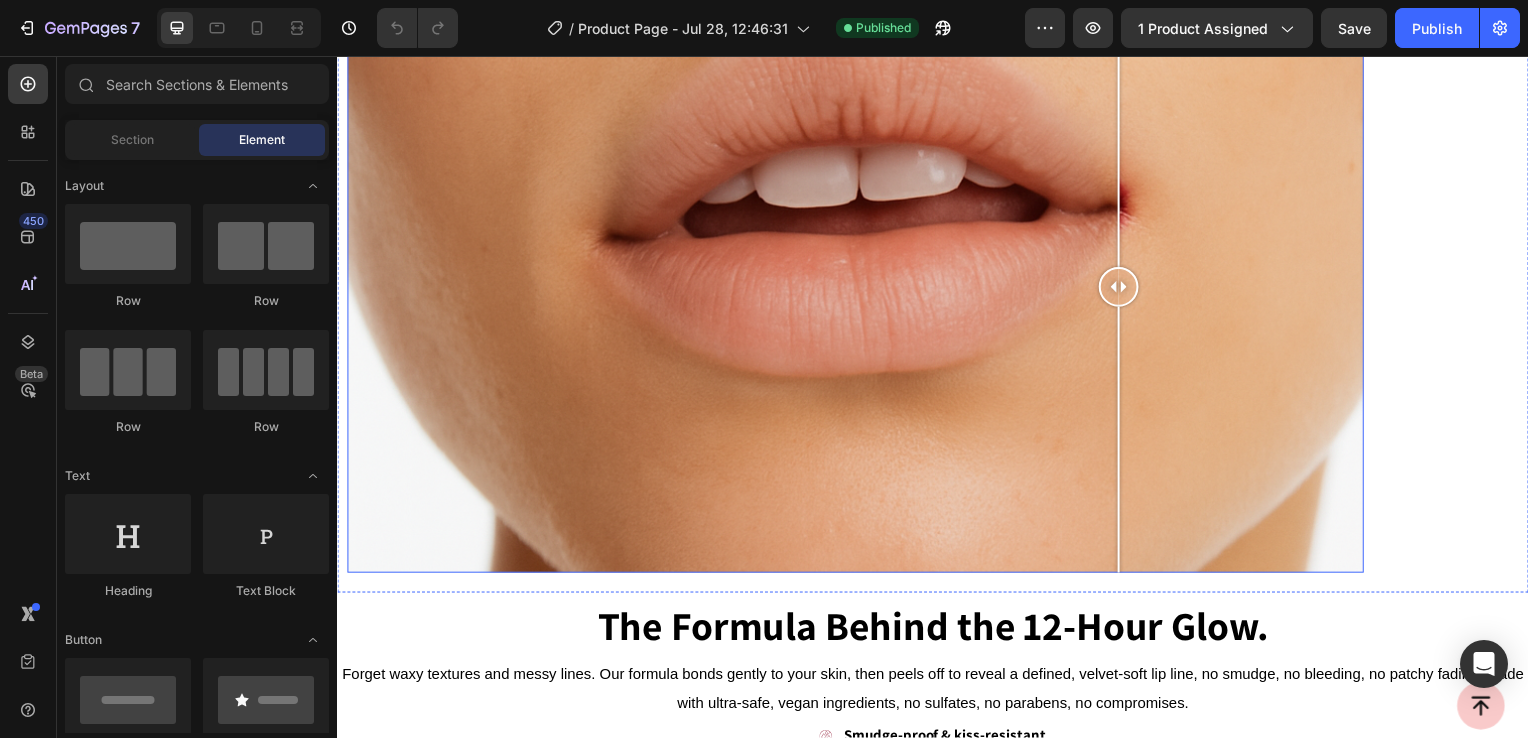 click at bounding box center [859, 289] 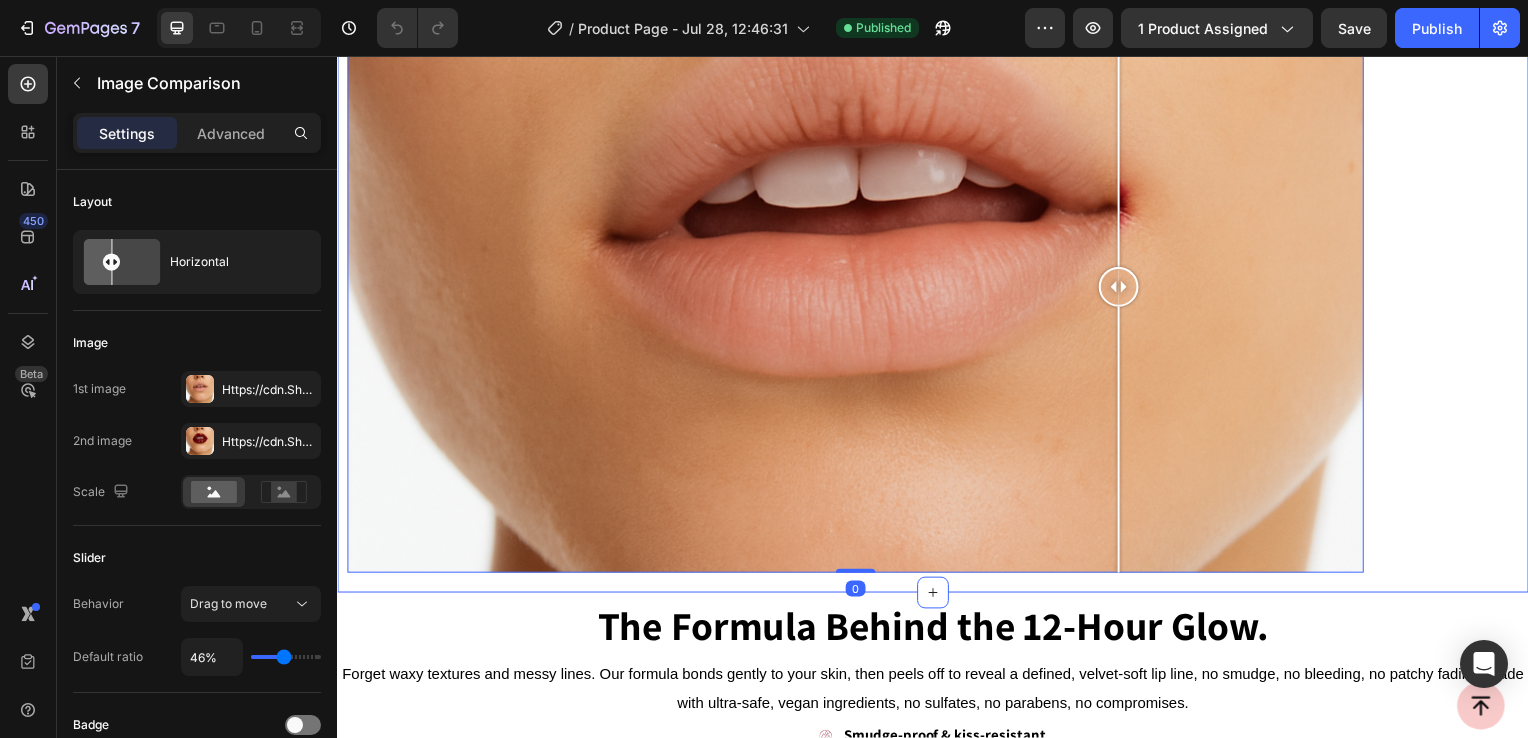 click on "Image Comparison   0 Section 8" at bounding box center (937, 283) 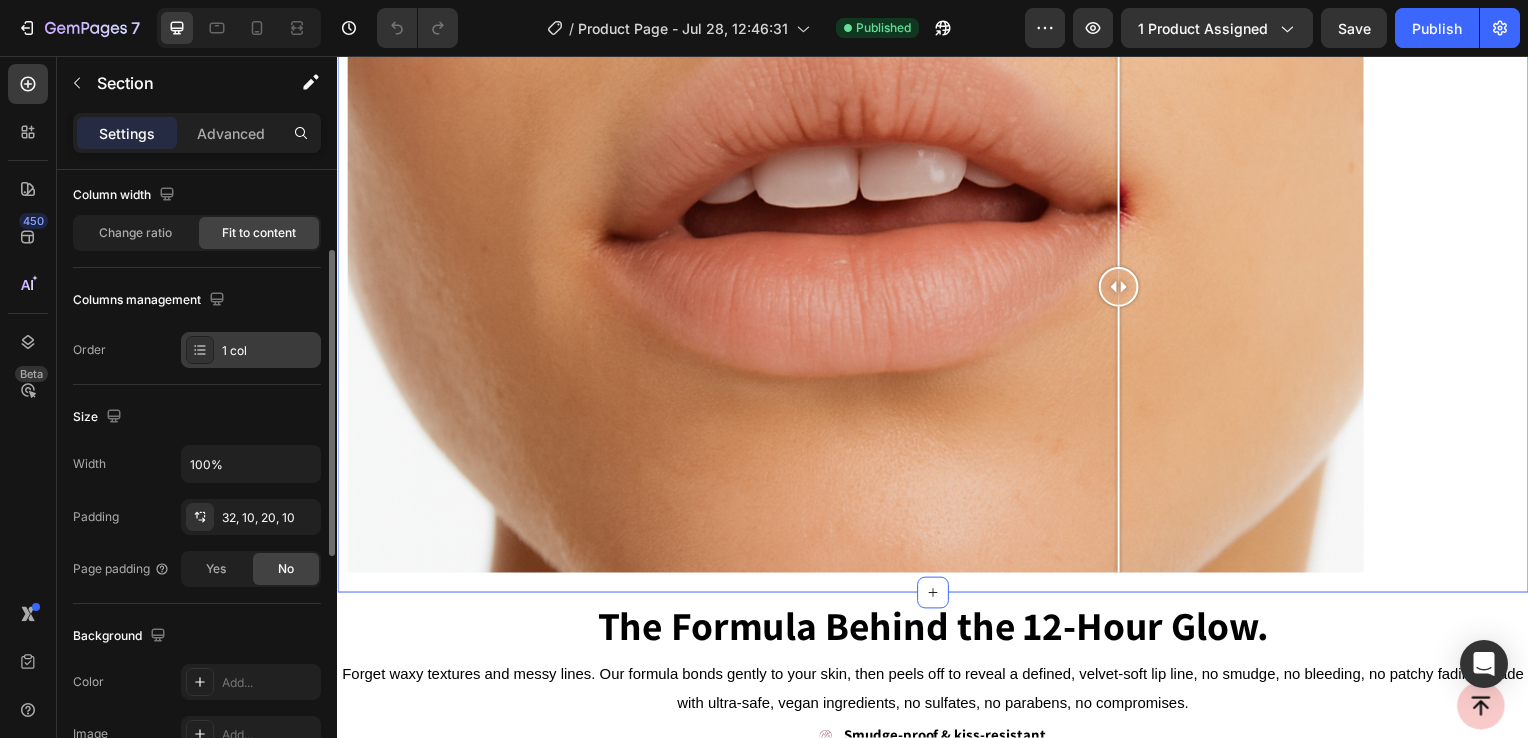 scroll, scrollTop: 164, scrollLeft: 0, axis: vertical 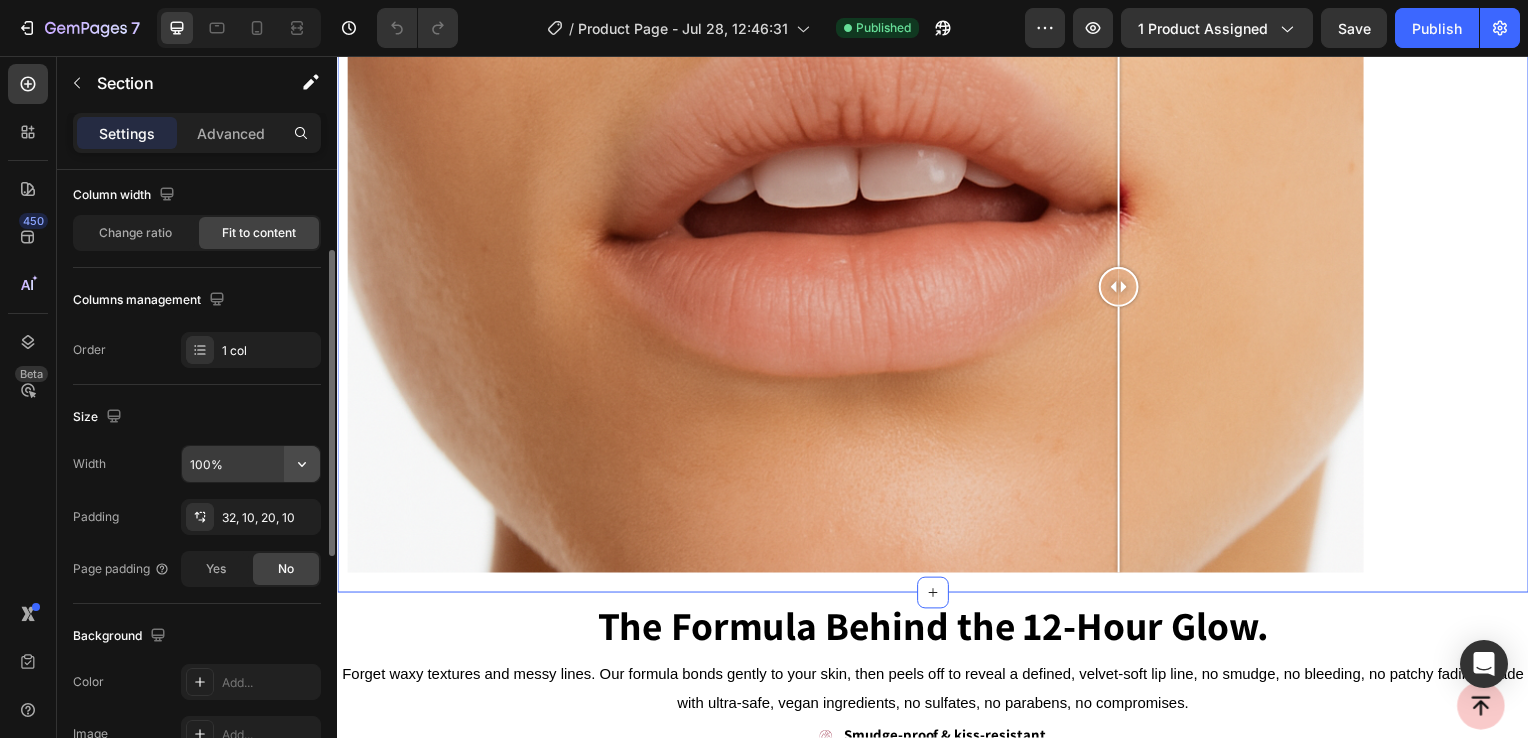 click 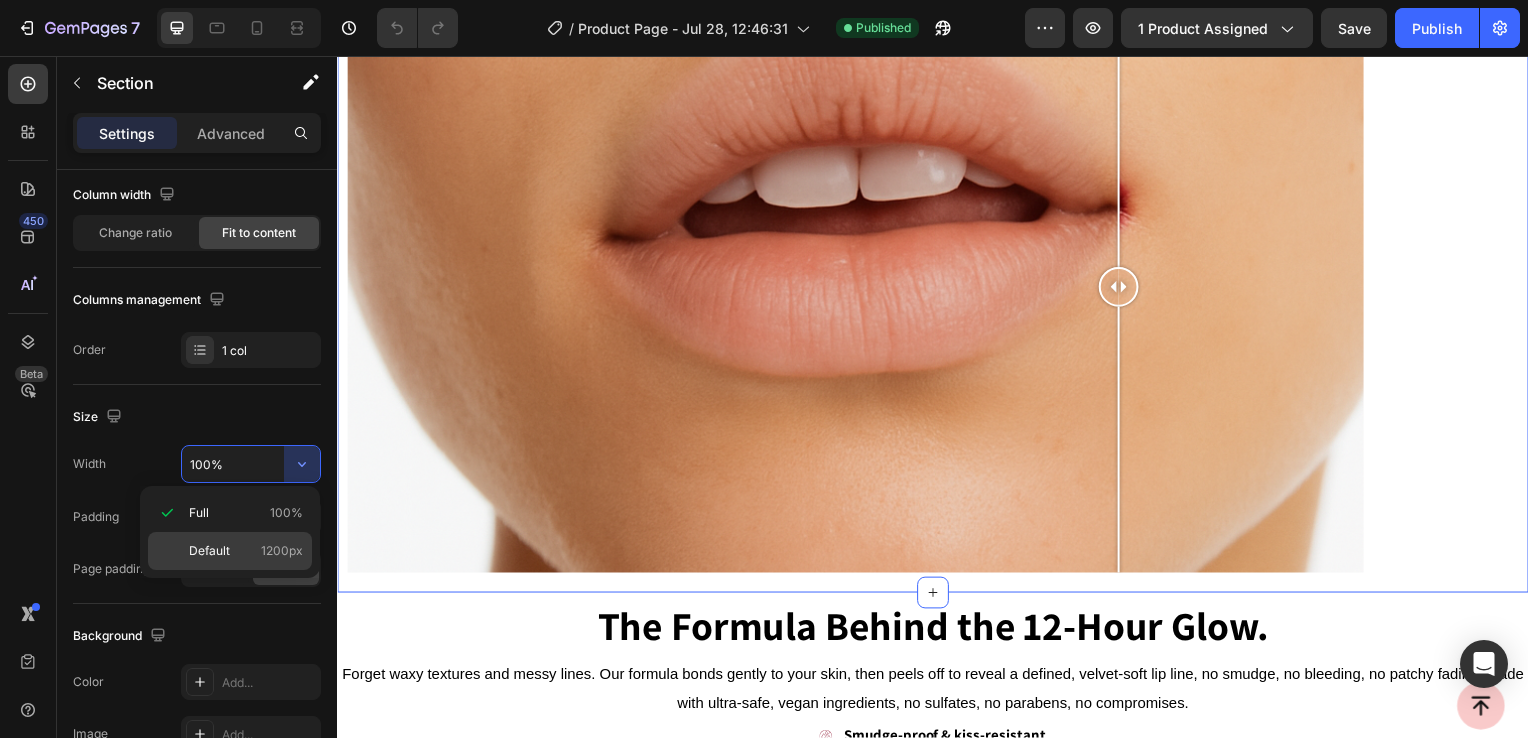 click on "Default 1200px" 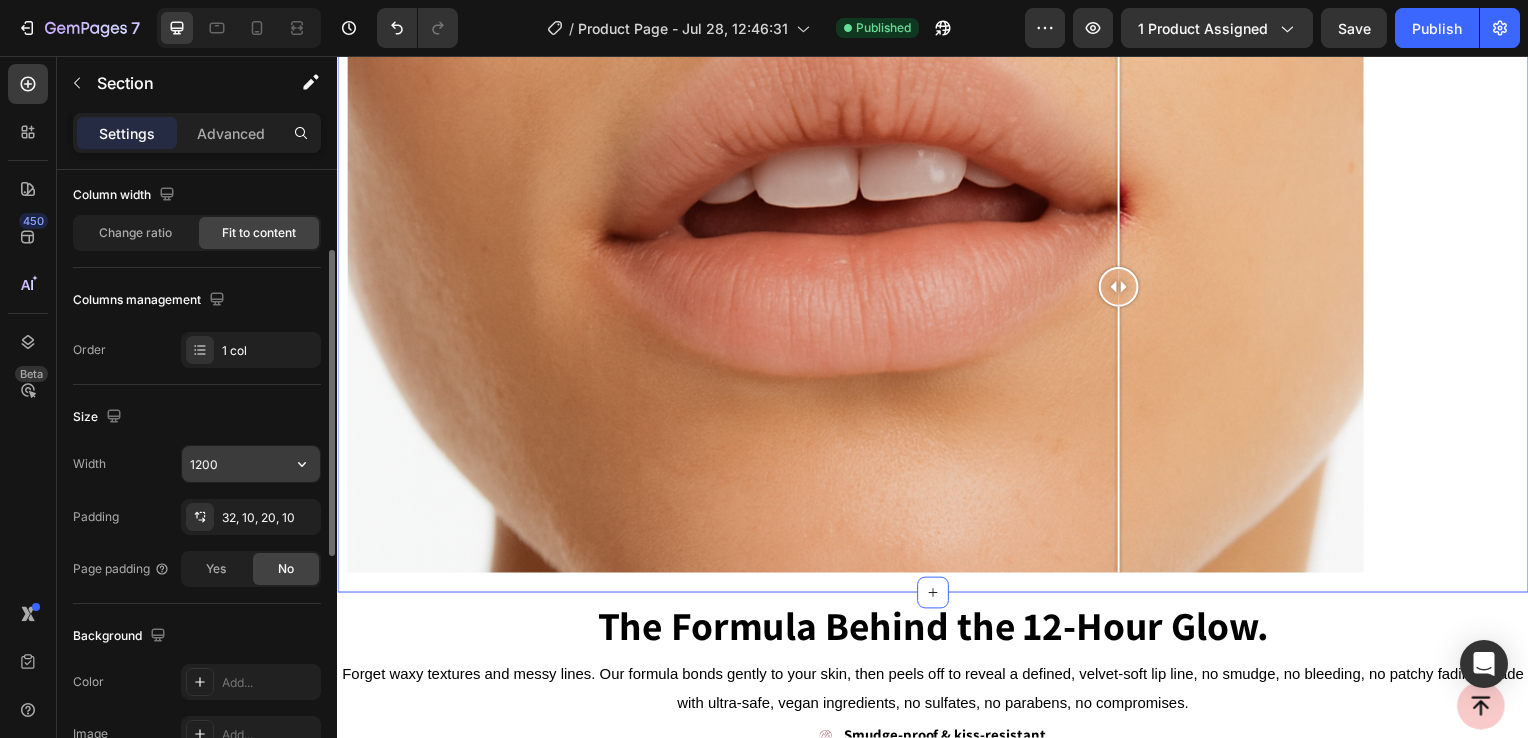 click on "1200" at bounding box center [251, 464] 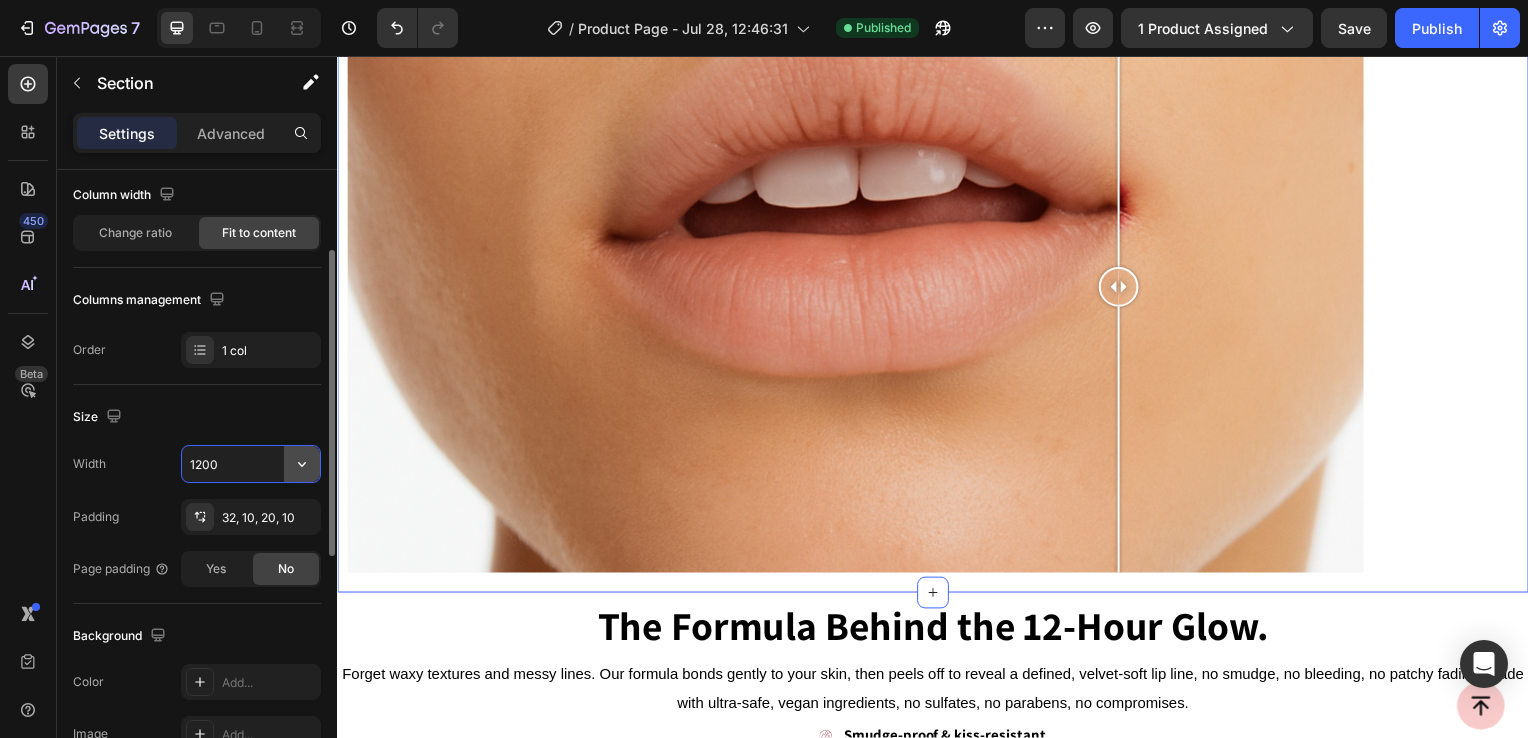 click 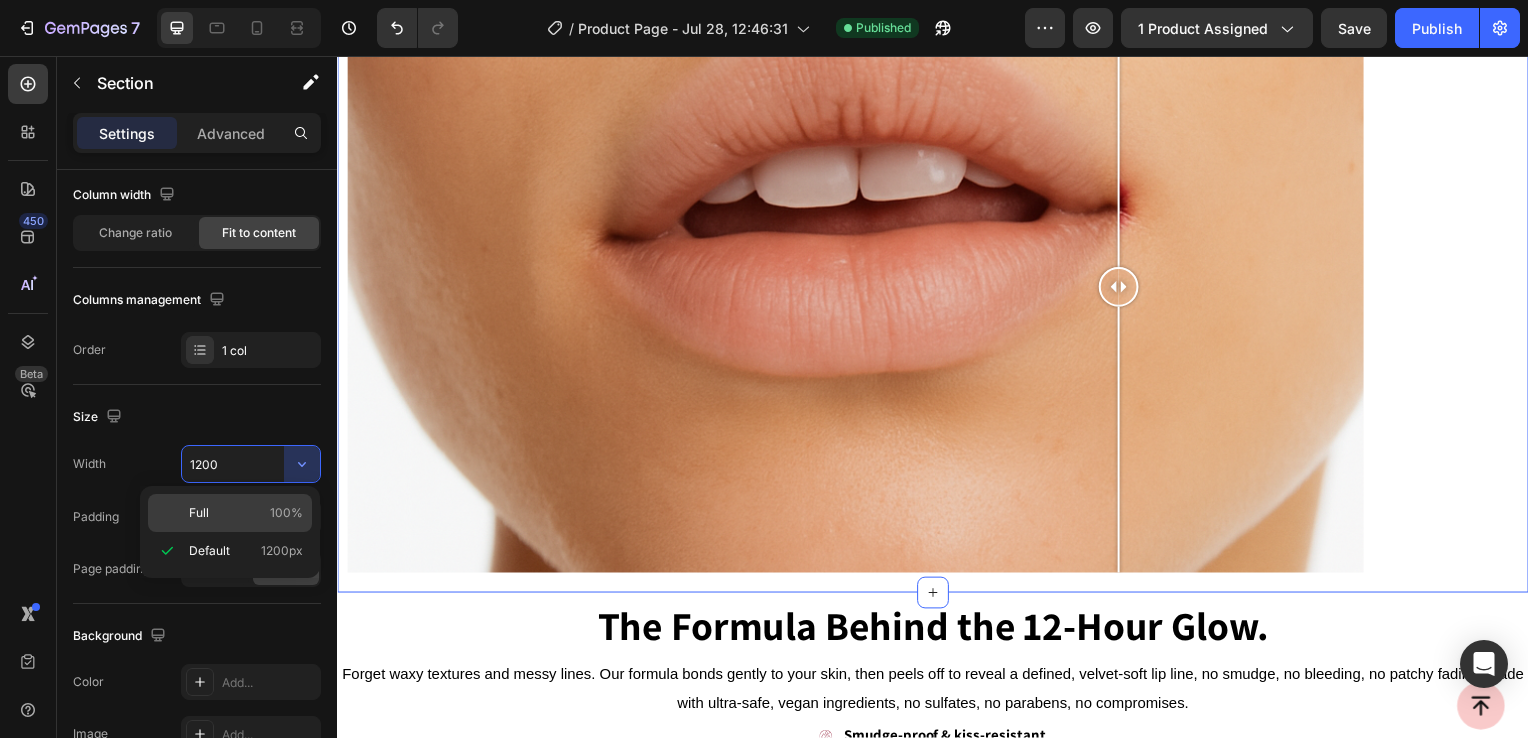 click on "Full" at bounding box center (199, 513) 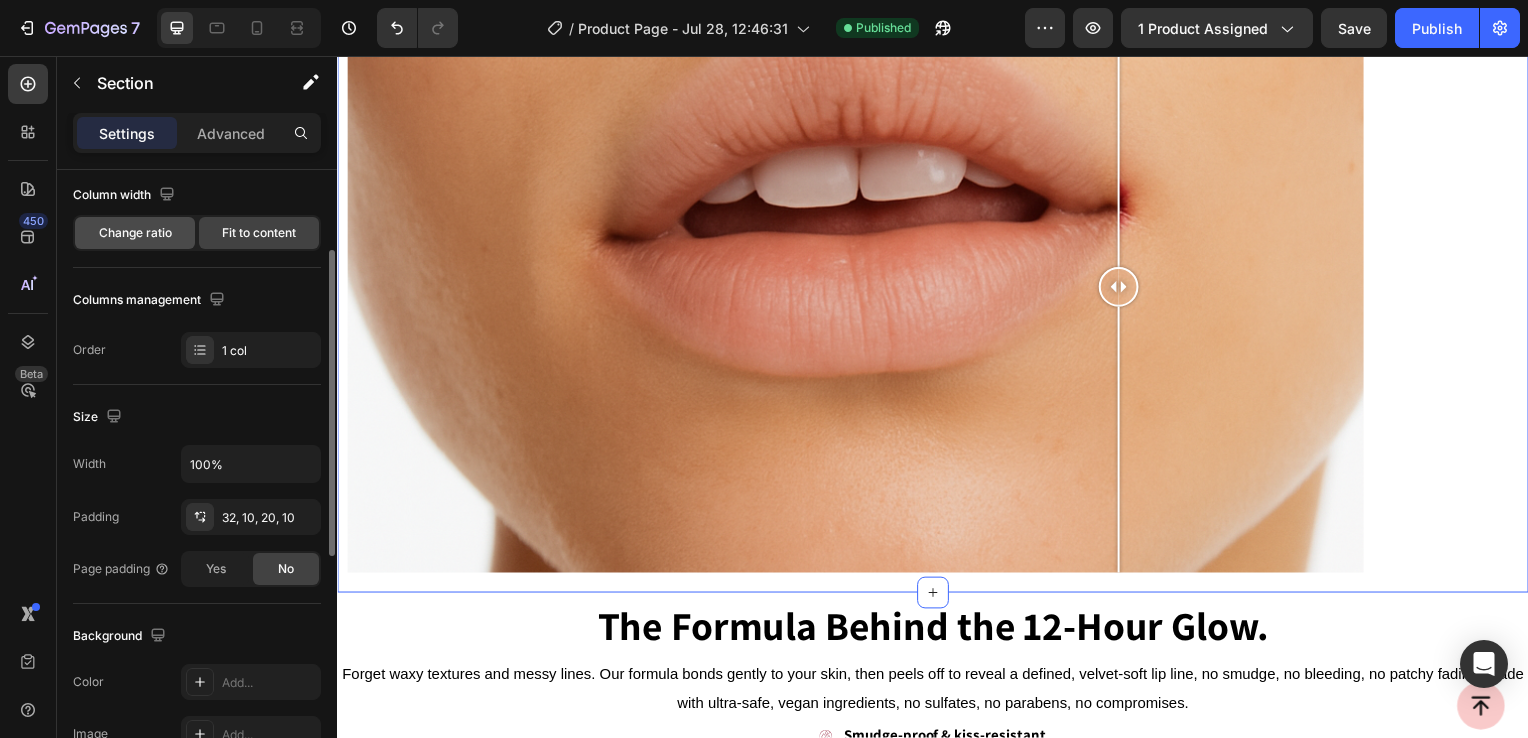 click on "Change ratio" 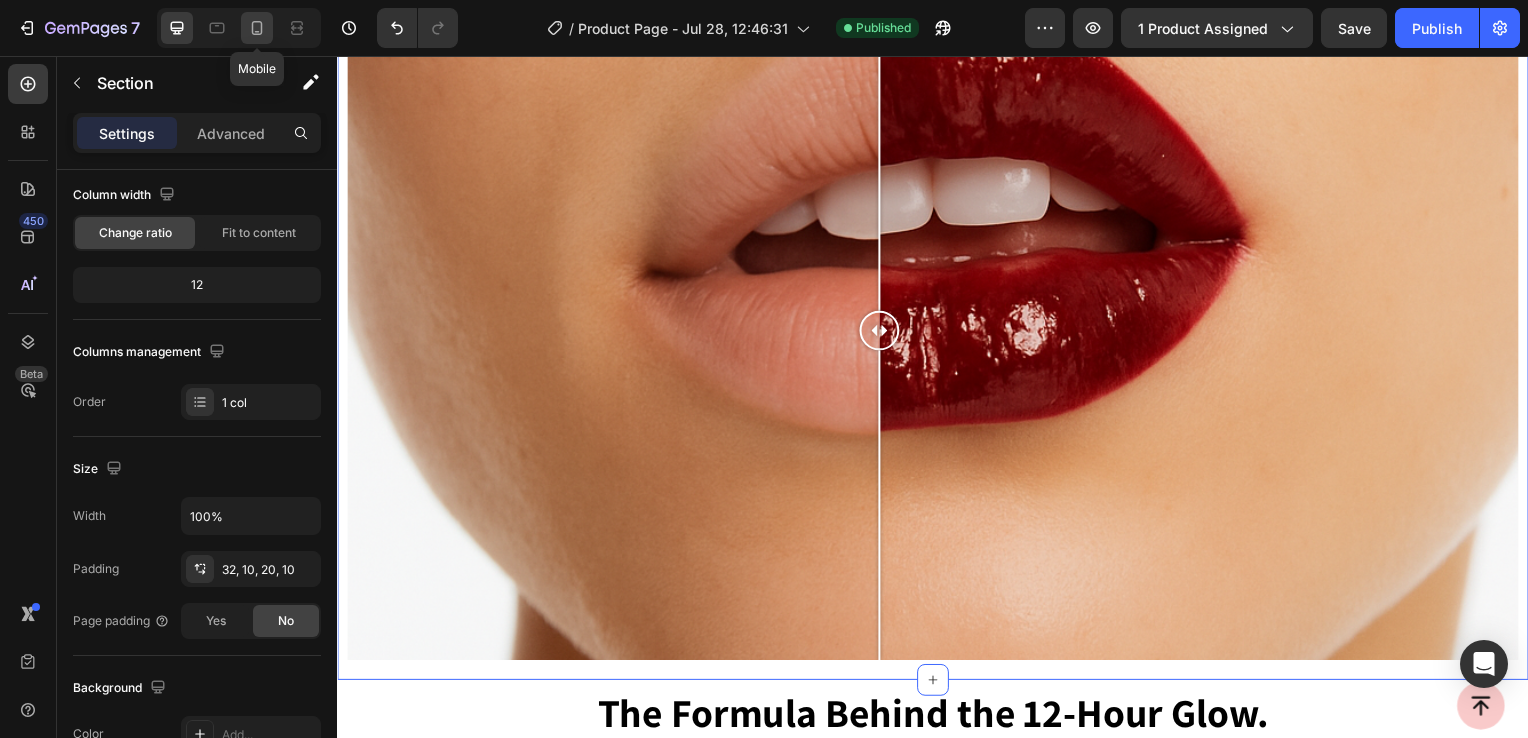 click 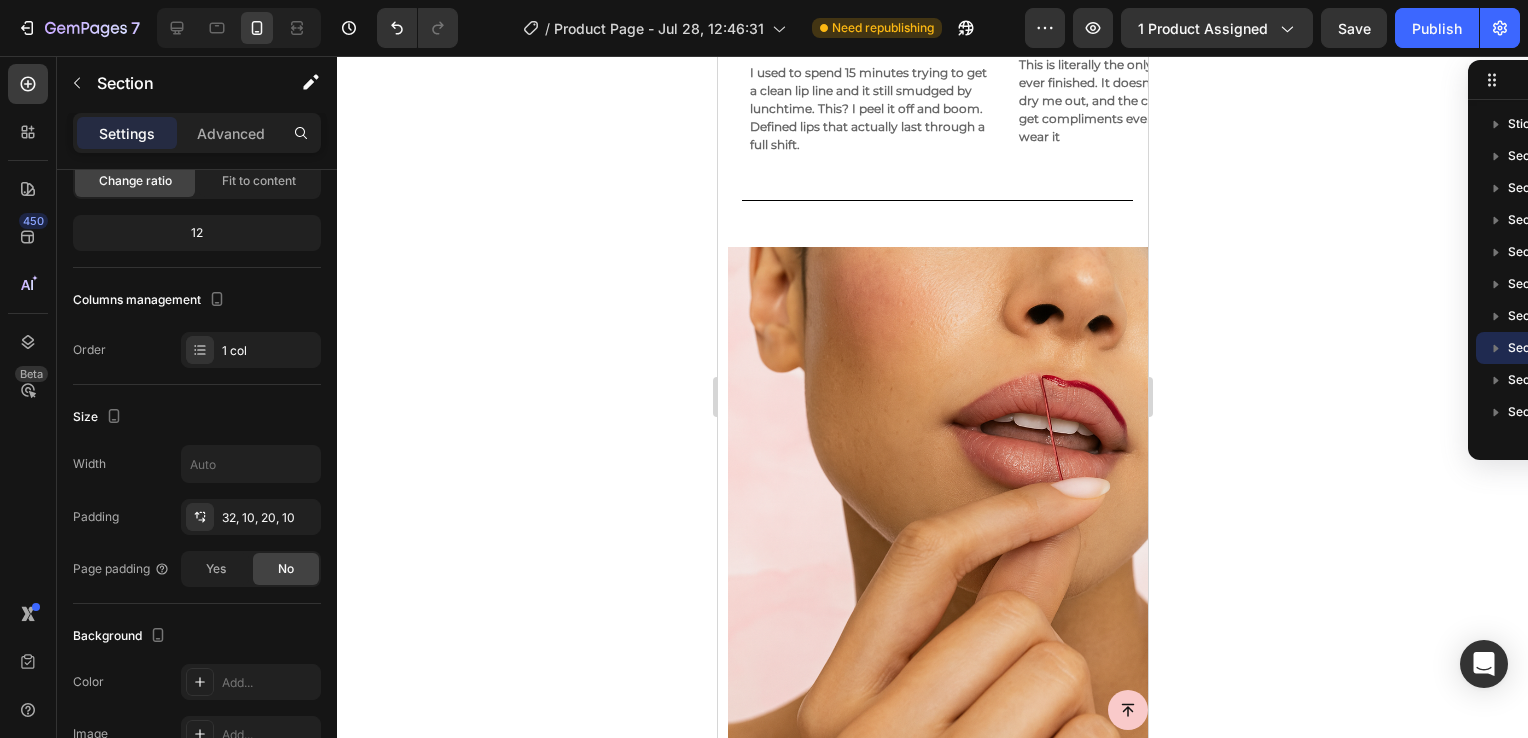 scroll, scrollTop: 2152, scrollLeft: 0, axis: vertical 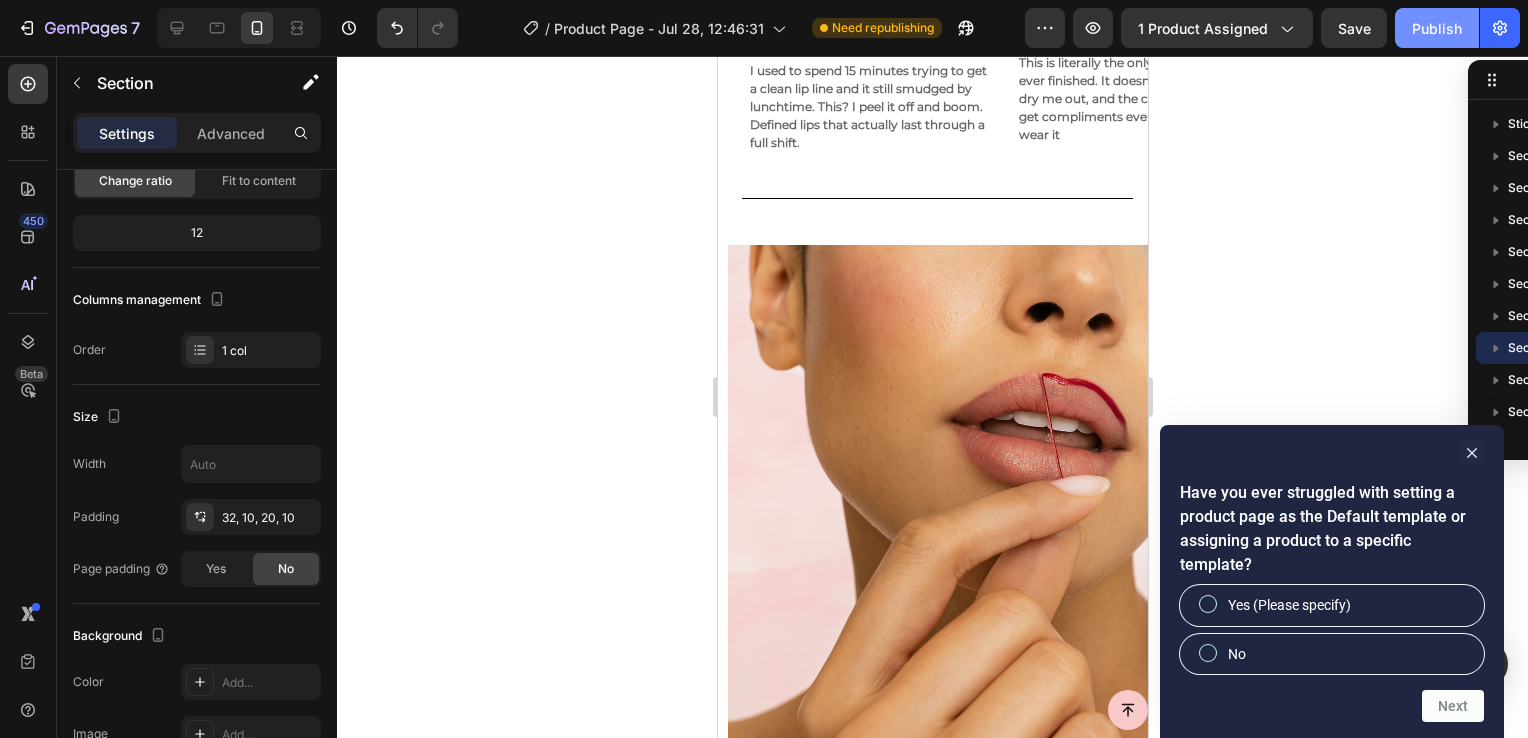 click on "Publish" 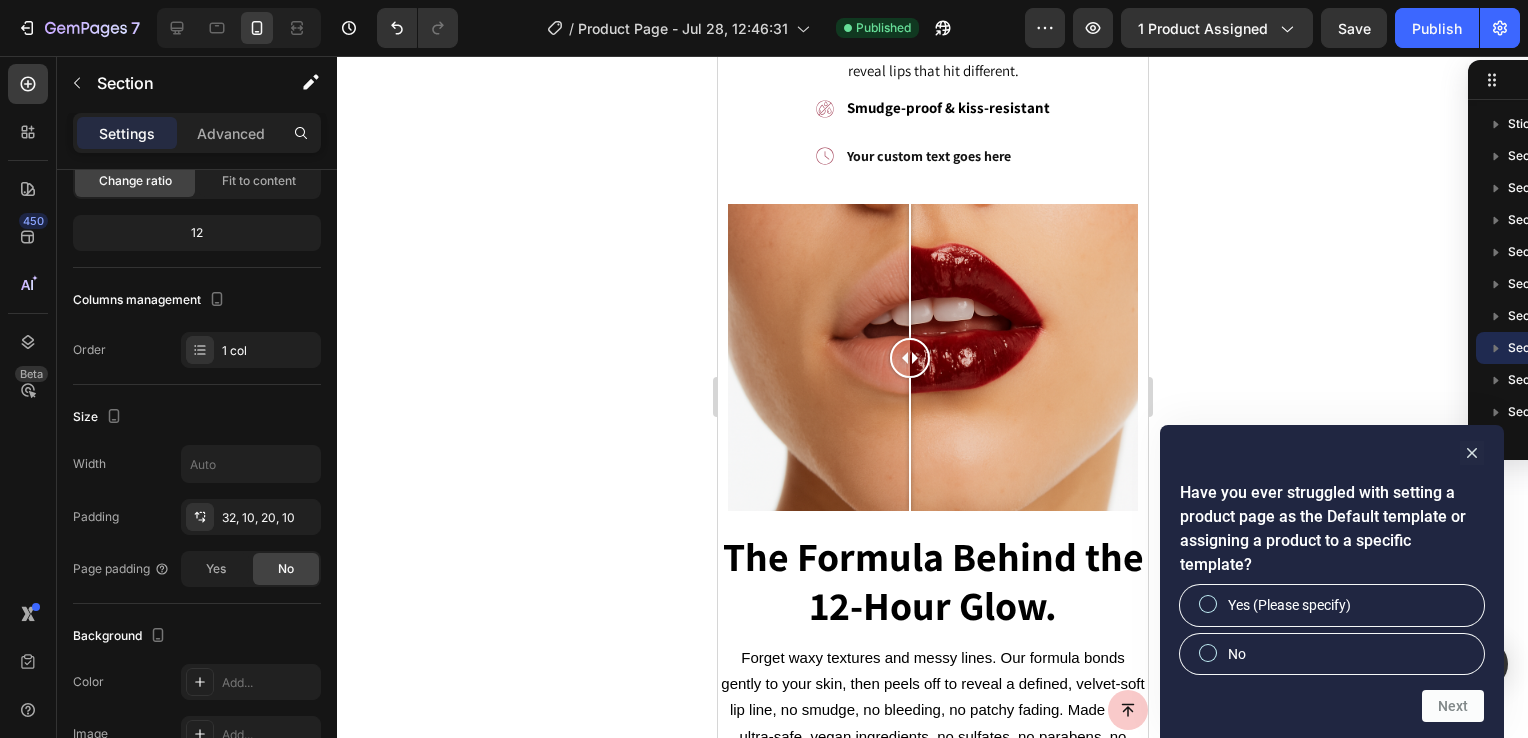 scroll, scrollTop: 3172, scrollLeft: 0, axis: vertical 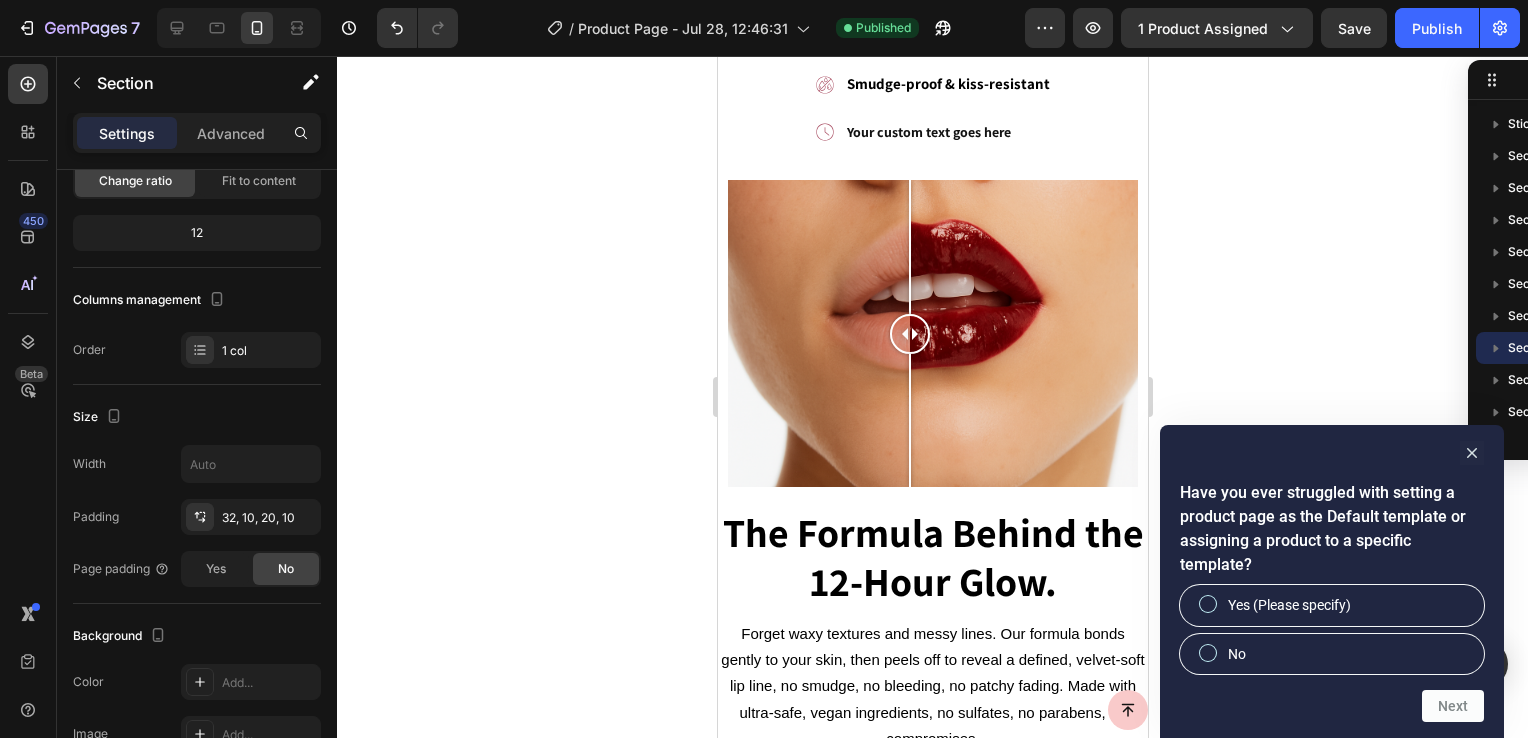 click on "Image Comparison Section 8" at bounding box center (932, 328) 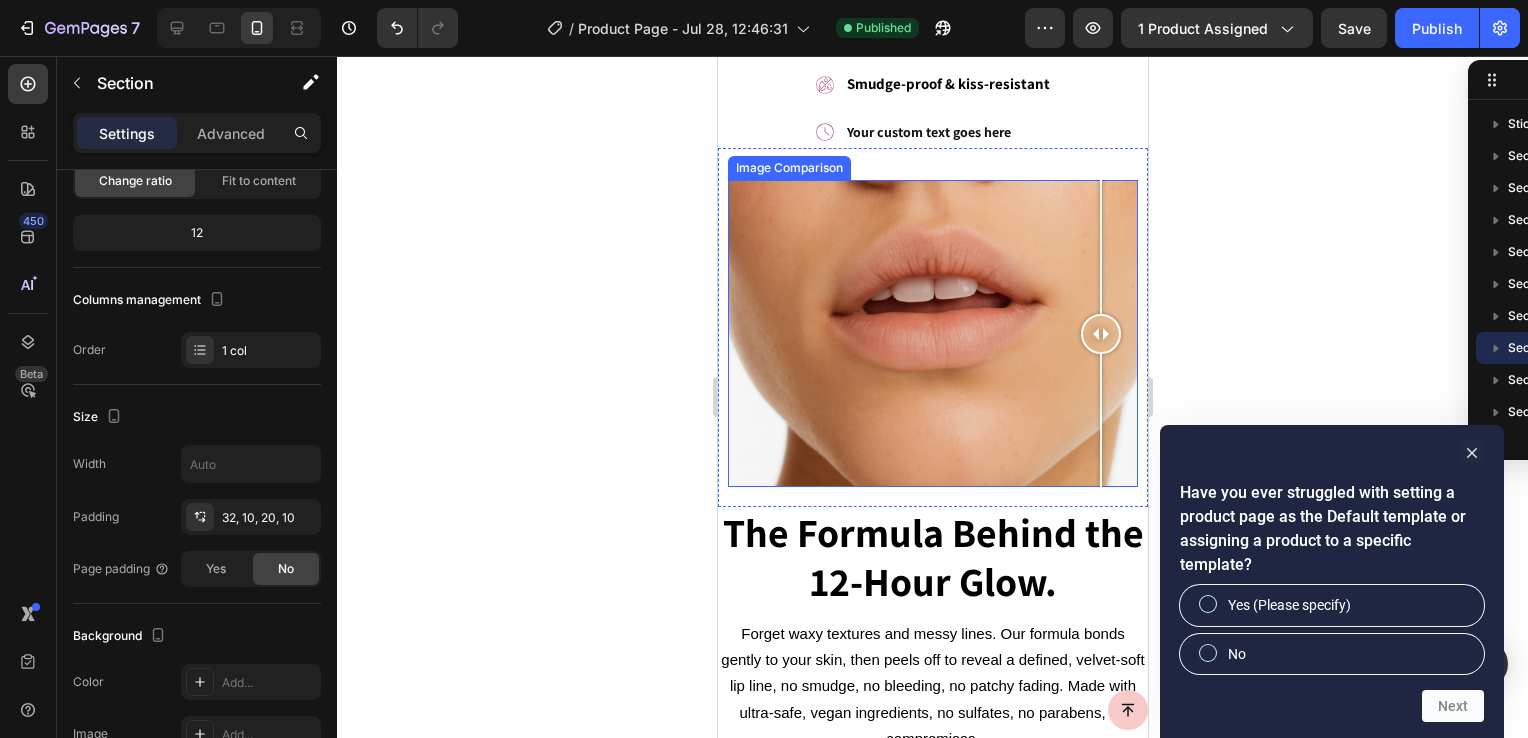 click at bounding box center [932, 334] 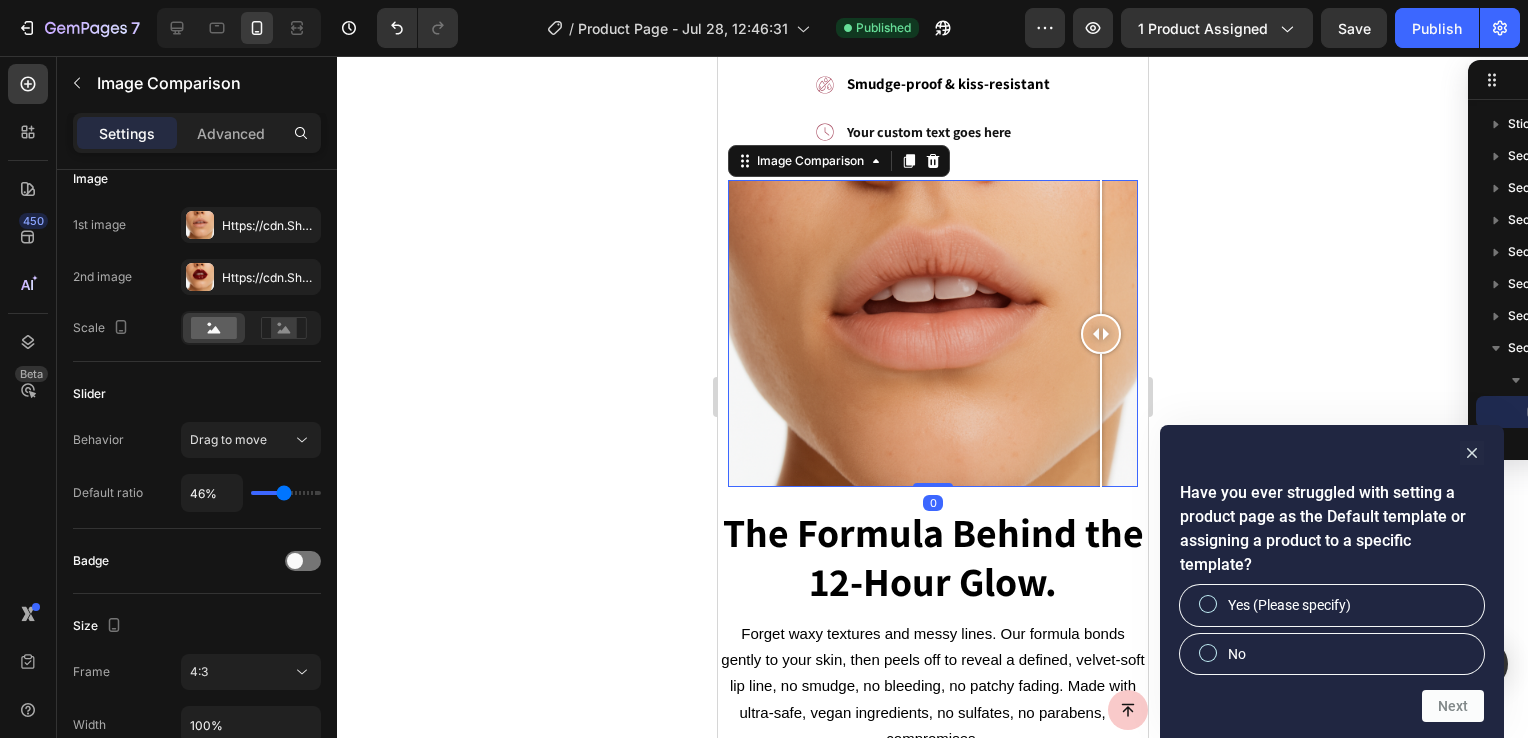 scroll, scrollTop: 0, scrollLeft: 0, axis: both 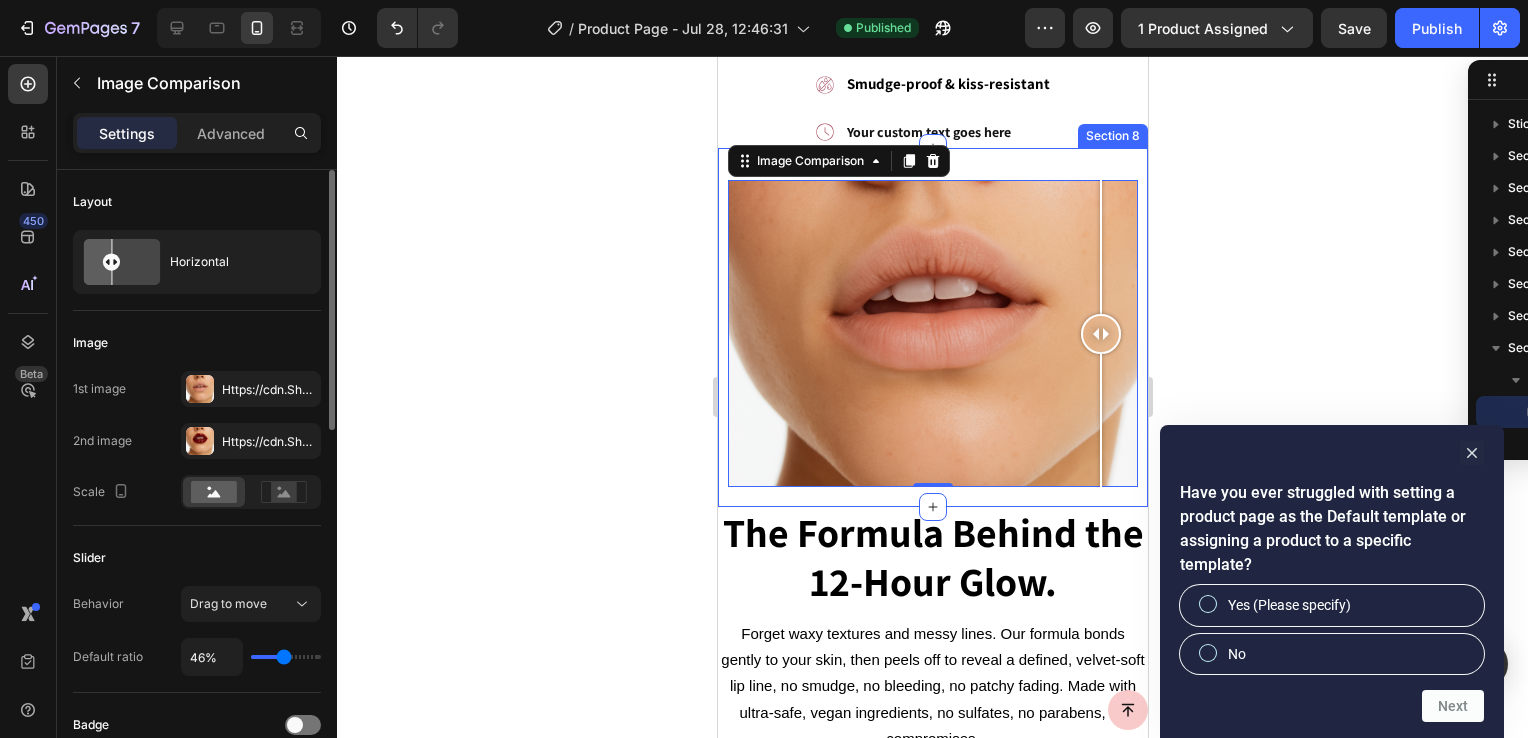 click on "Image Comparison   0 Section 8" at bounding box center [932, 328] 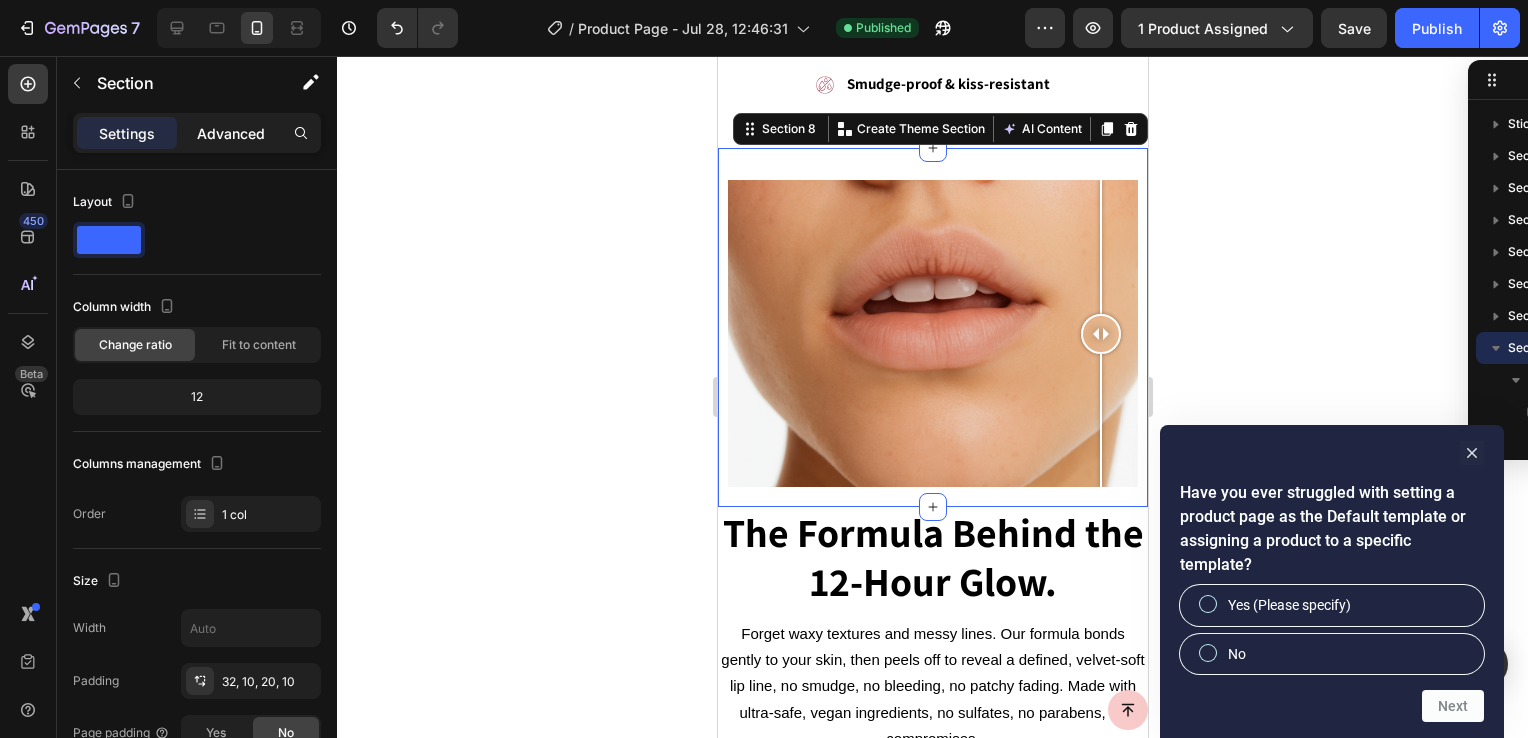 click on "Advanced" at bounding box center (231, 133) 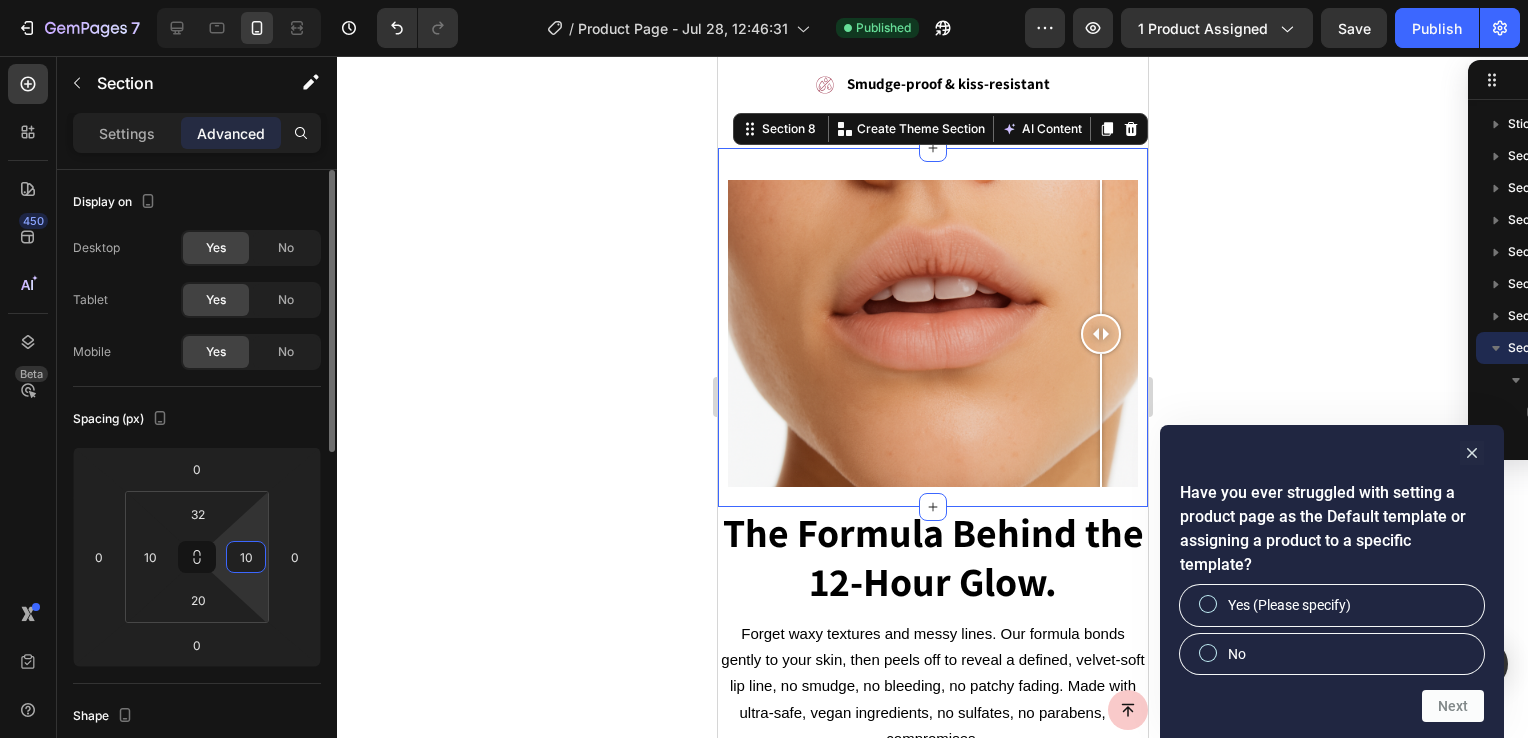 click on "10" at bounding box center (246, 557) 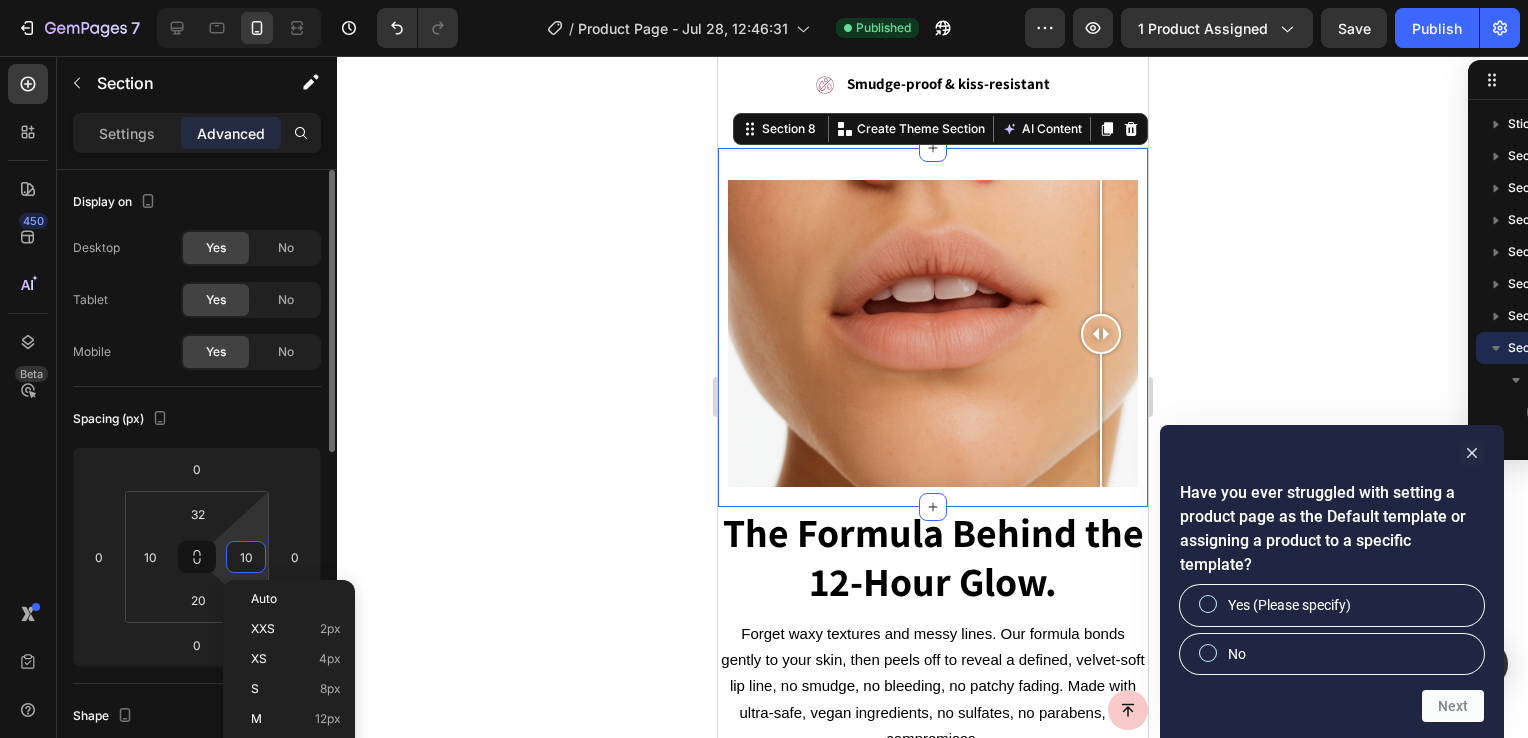 type on "4" 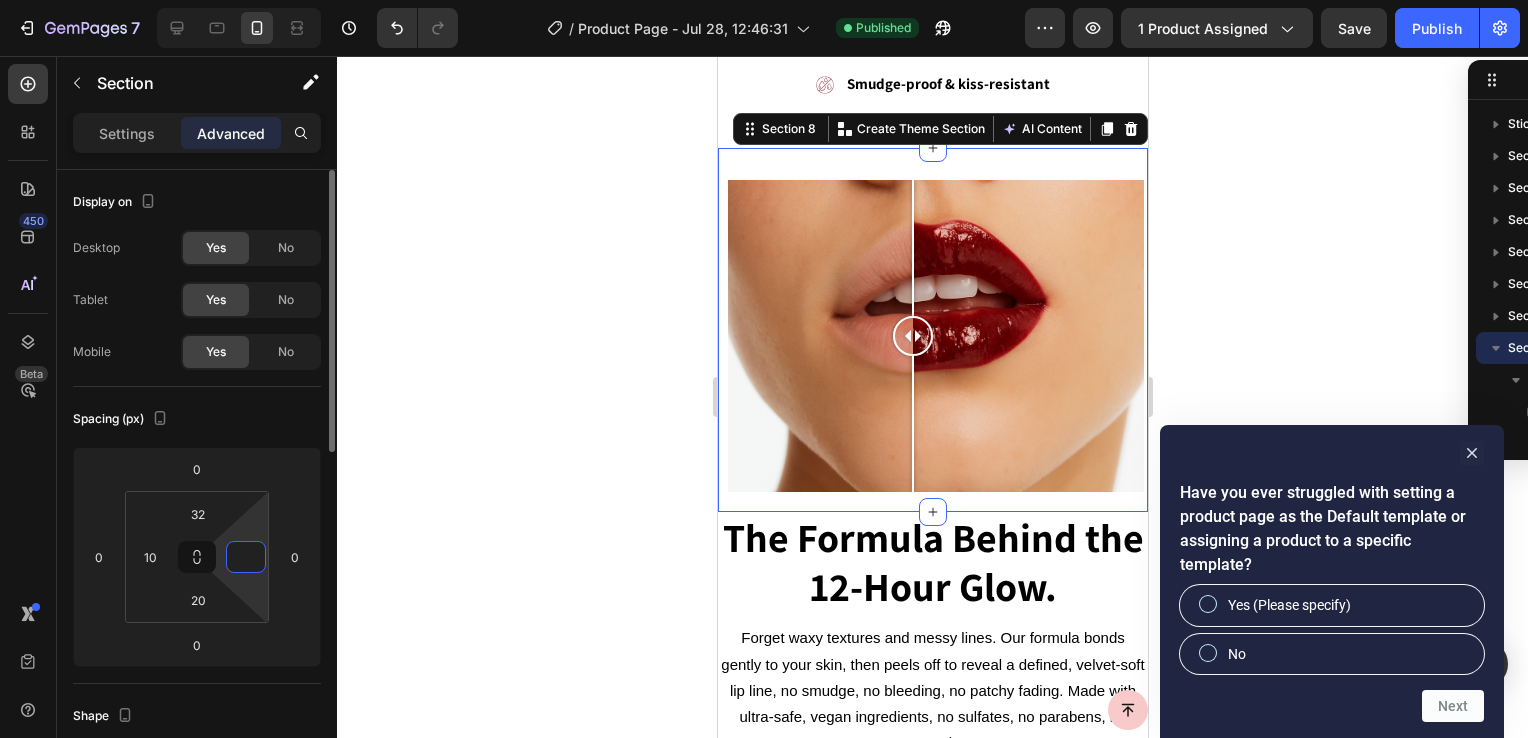 type on "5" 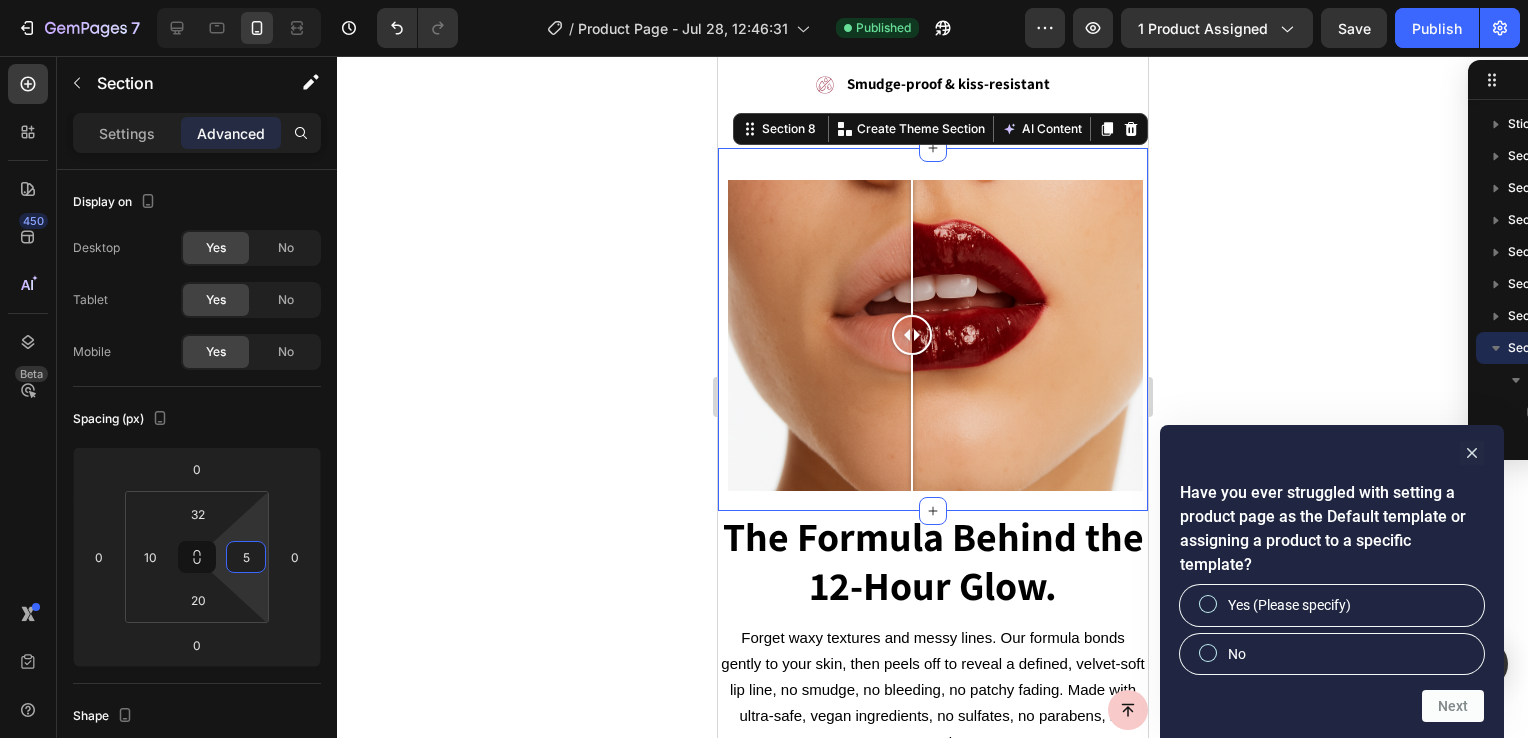 click 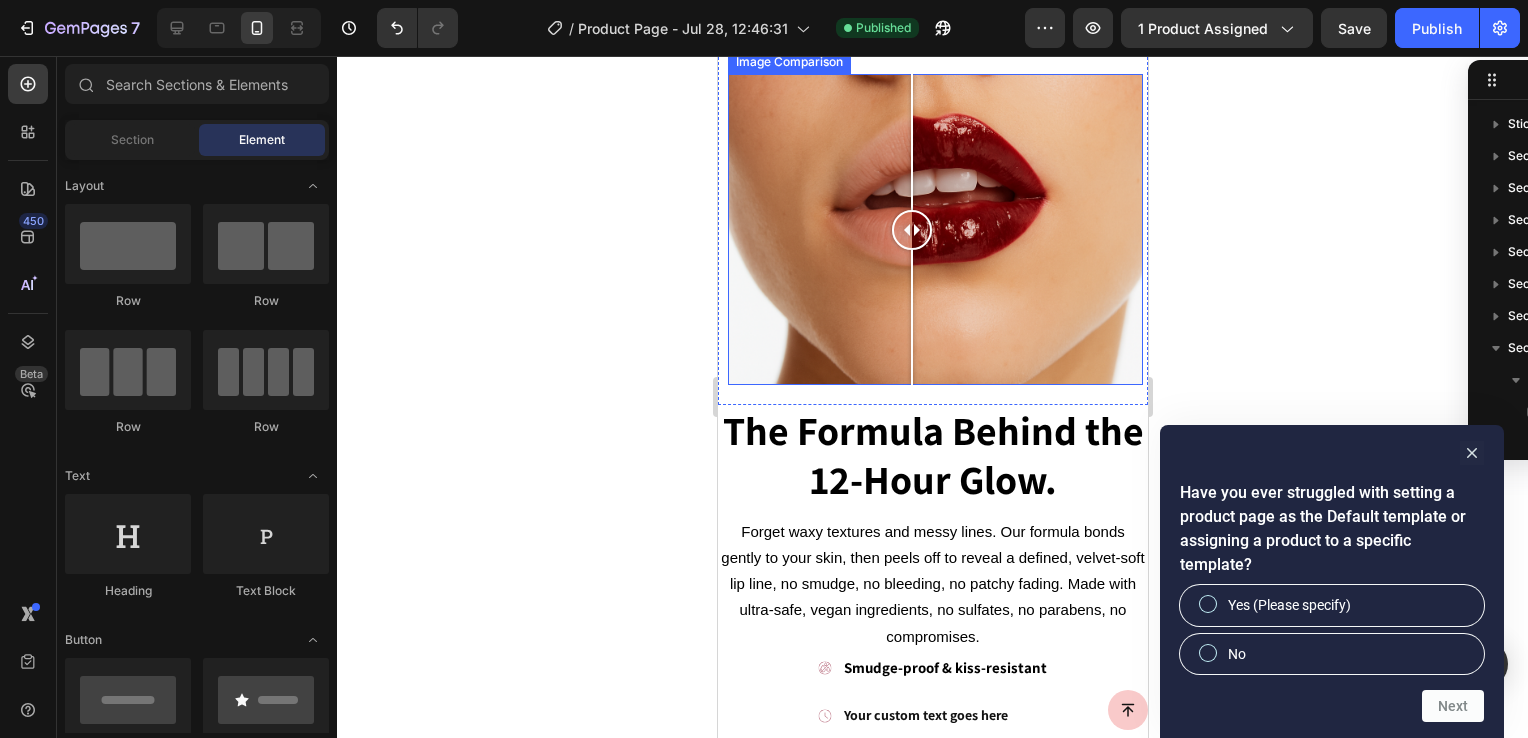 scroll, scrollTop: 3288, scrollLeft: 0, axis: vertical 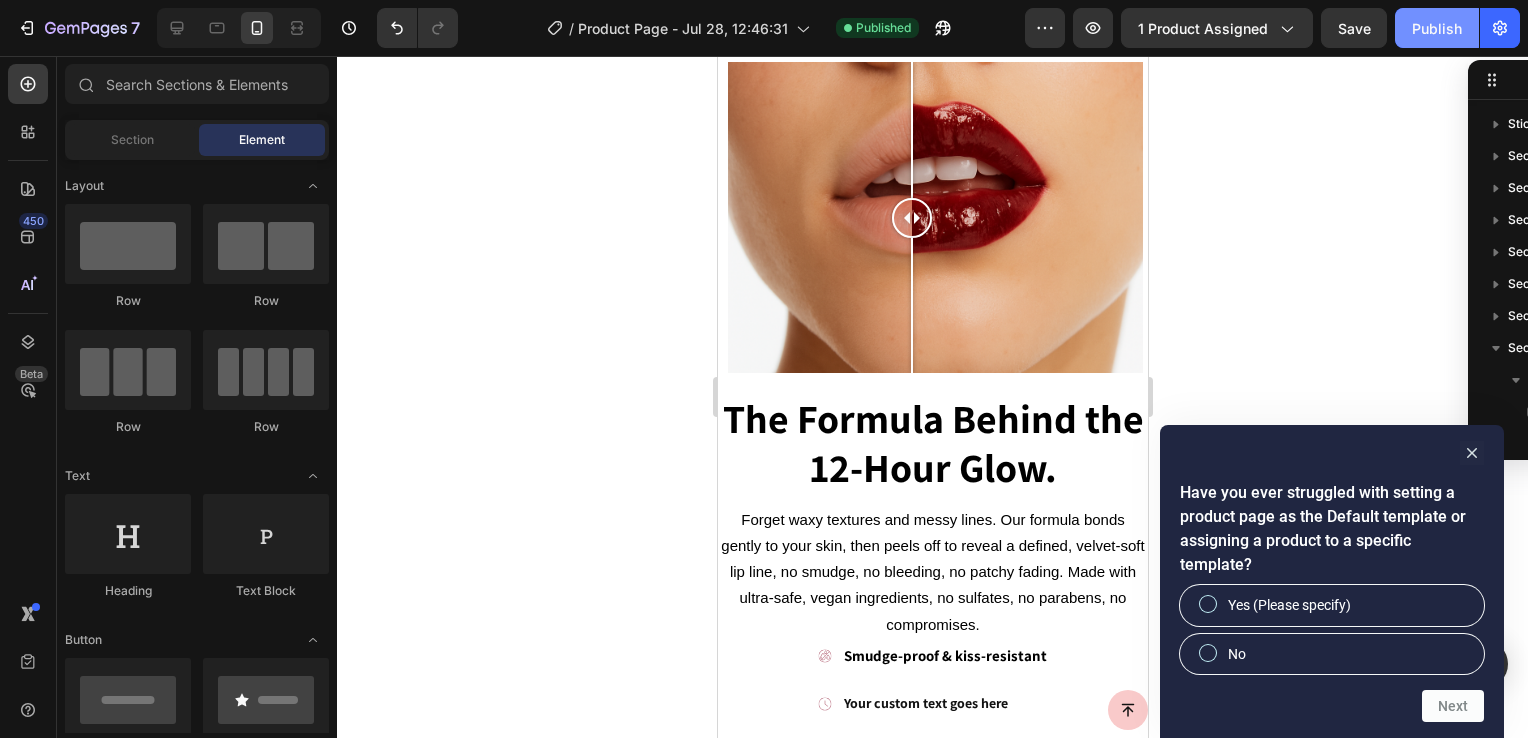 click on "Publish" 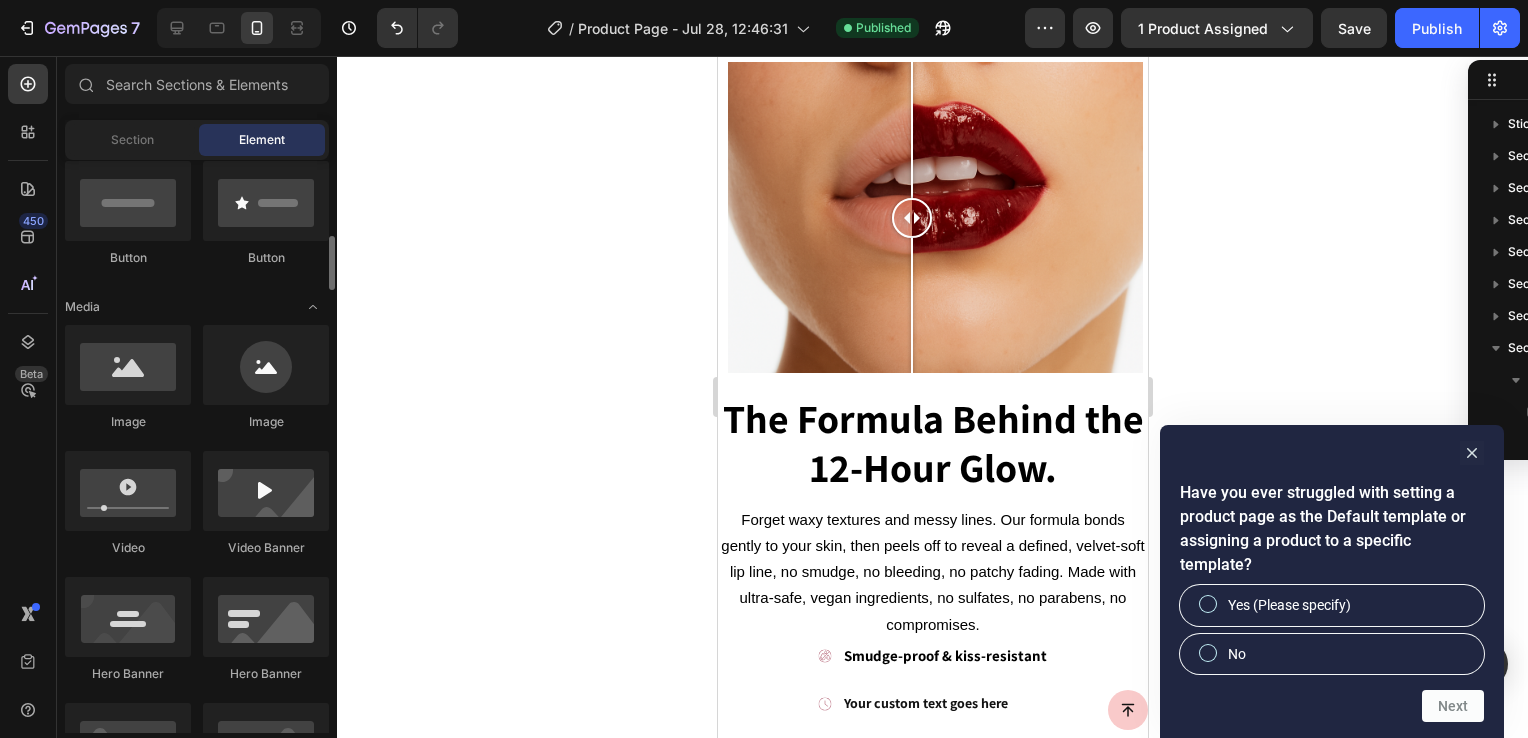scroll, scrollTop: 530, scrollLeft: 0, axis: vertical 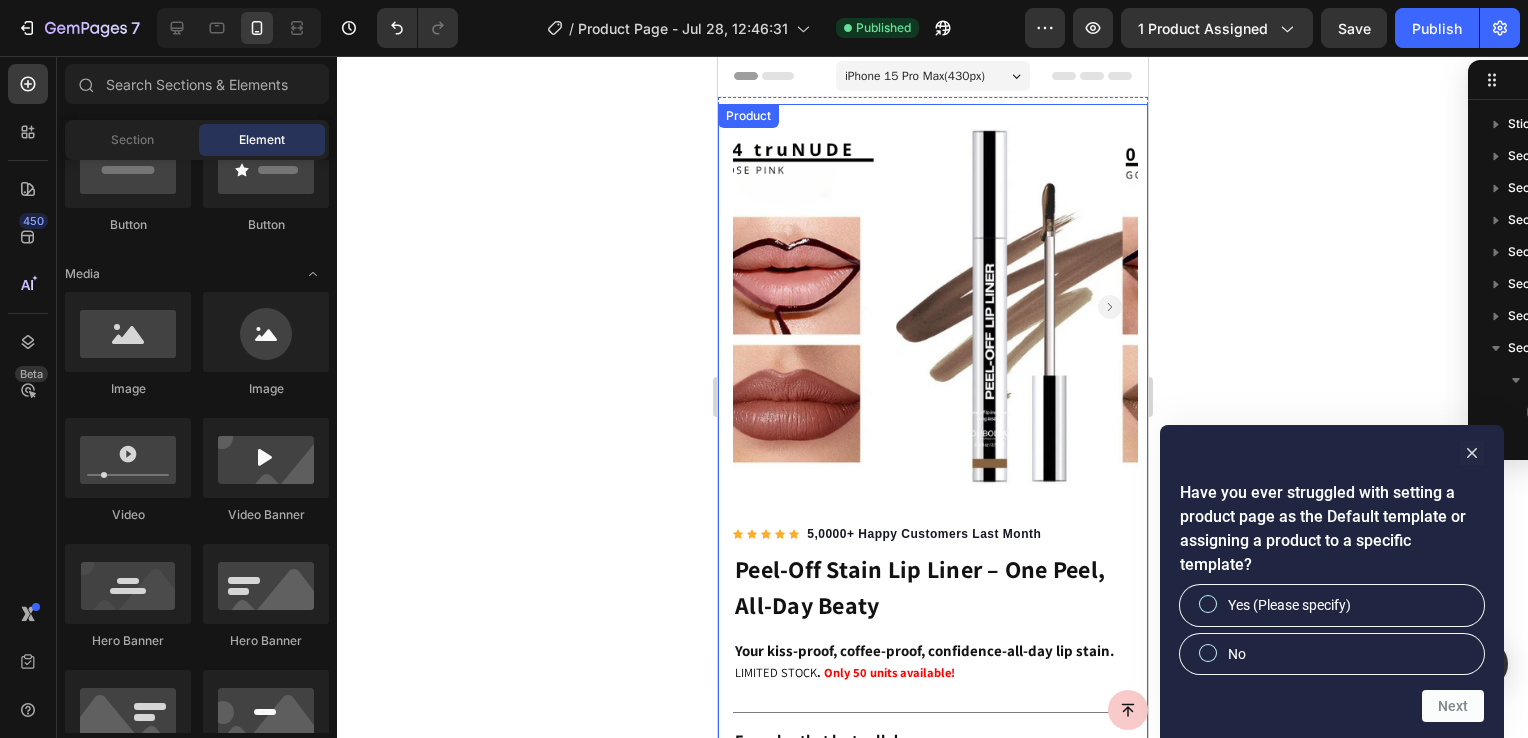 click on "Product Images Icon Icon Icon Icon Icon Icon List Hoz 5,0000+ Happy Customers Last Month Text block Row Row Peel-Off Stain Lip Liner – One Peel, All-Day Beaty Product Title Your kiss-proof, coffee-proof, confidence-all-day lip stain. Text Block LIMITED STOCK .   Only 50 units available! Text Block $18.00 Product Price Product Price $31.00 Product Price Product Price Row Perfect for overlining or subtle definition Smudge-resistant and waterproof Lasts up to 12 hours — no fading, no reapplying Item list                Title Line For color that lasts all day Text Block Perfect for overlining or subtle definition Smudge-resistant and waterproof Lasts up to 12 hours — no fading, no reapplying Item list Color: ORANGE ORANGE ORANGE ORANGE COCKTAIL ORANGE COCKTAIL ROSE PINK ROSE PINK PINK PINK COOL COCOA COOL COCOA NEUTRAL MAUVE NEUTRAL MAUVE GOLDEN BROWN GOLDEN BROWN Product Variants & Swatches Kaching Bundles Kaching Bundles Row Add To cart Add to Cart SEOAnt ‑ Trust Badges & Icon Row Row" at bounding box center [932, 662] 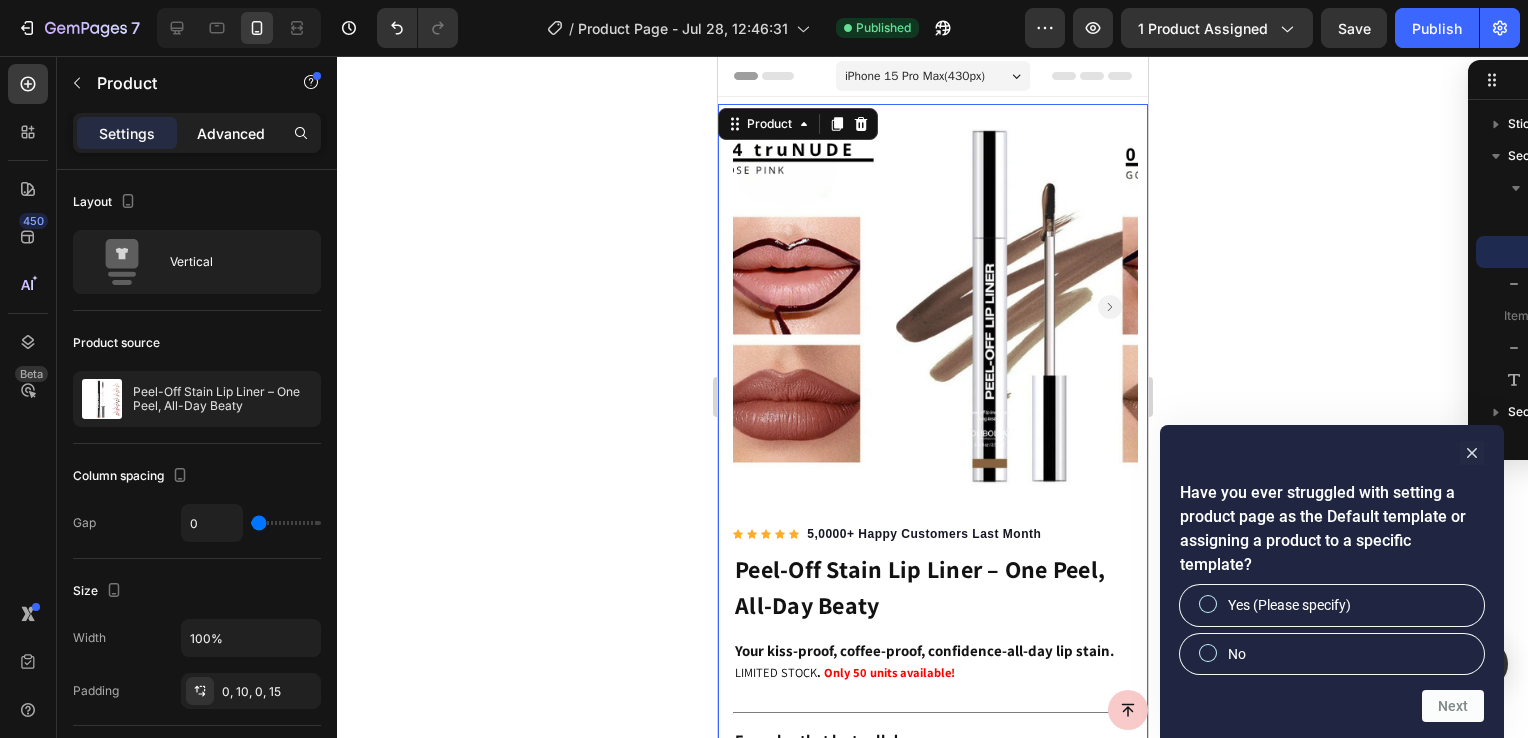 click on "Advanced" at bounding box center [231, 133] 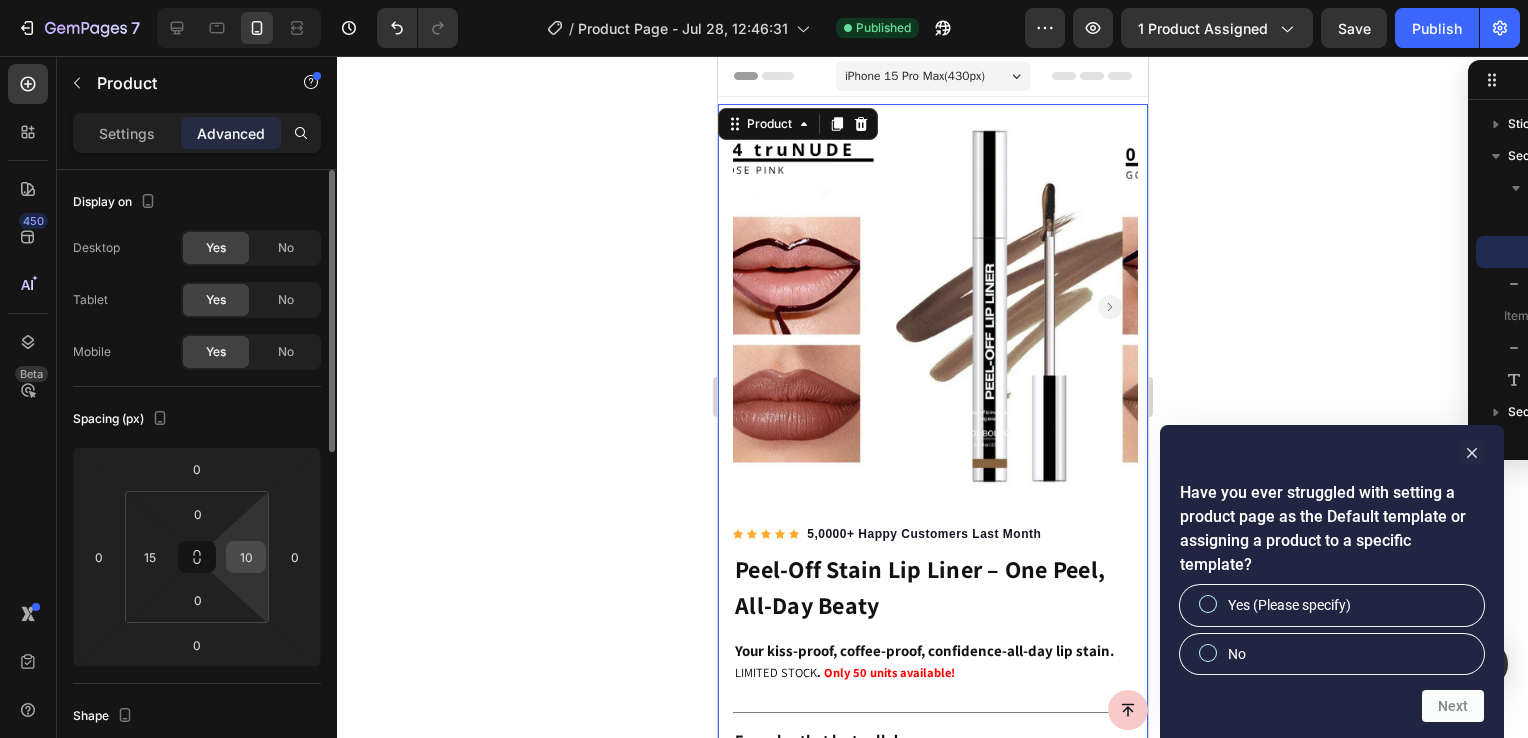 click on "10" at bounding box center [246, 557] 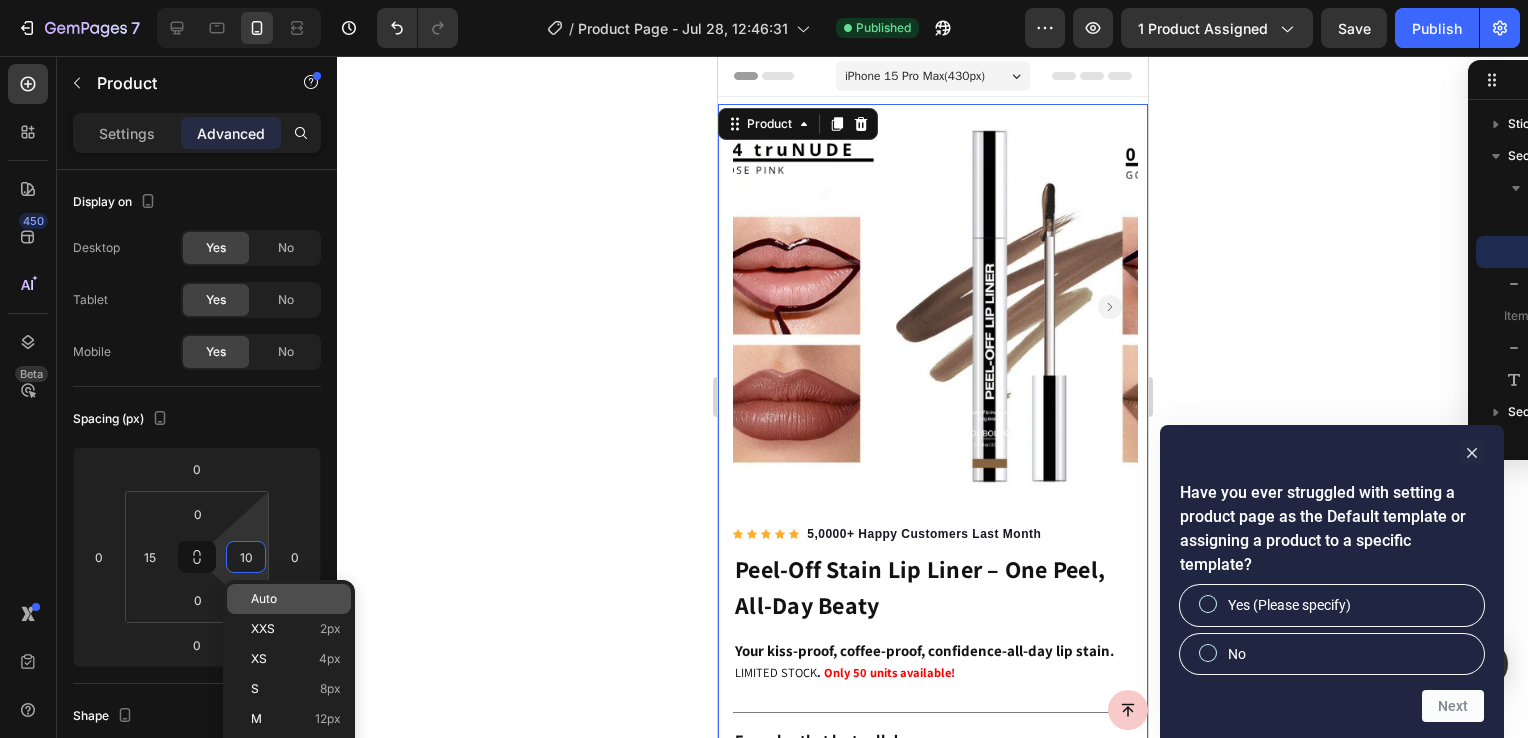 click on "Auto" at bounding box center [296, 599] 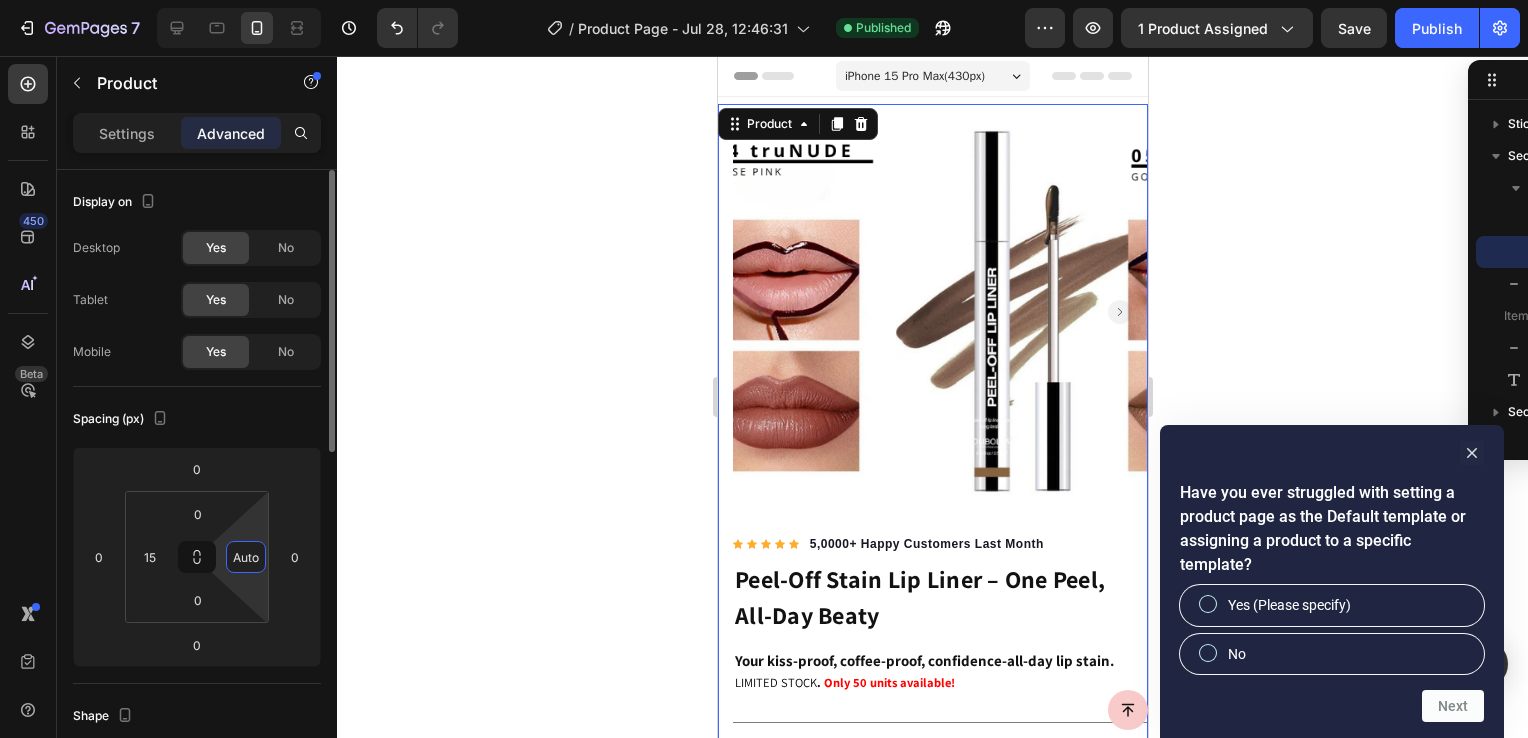 click on "Auto" at bounding box center (246, 557) 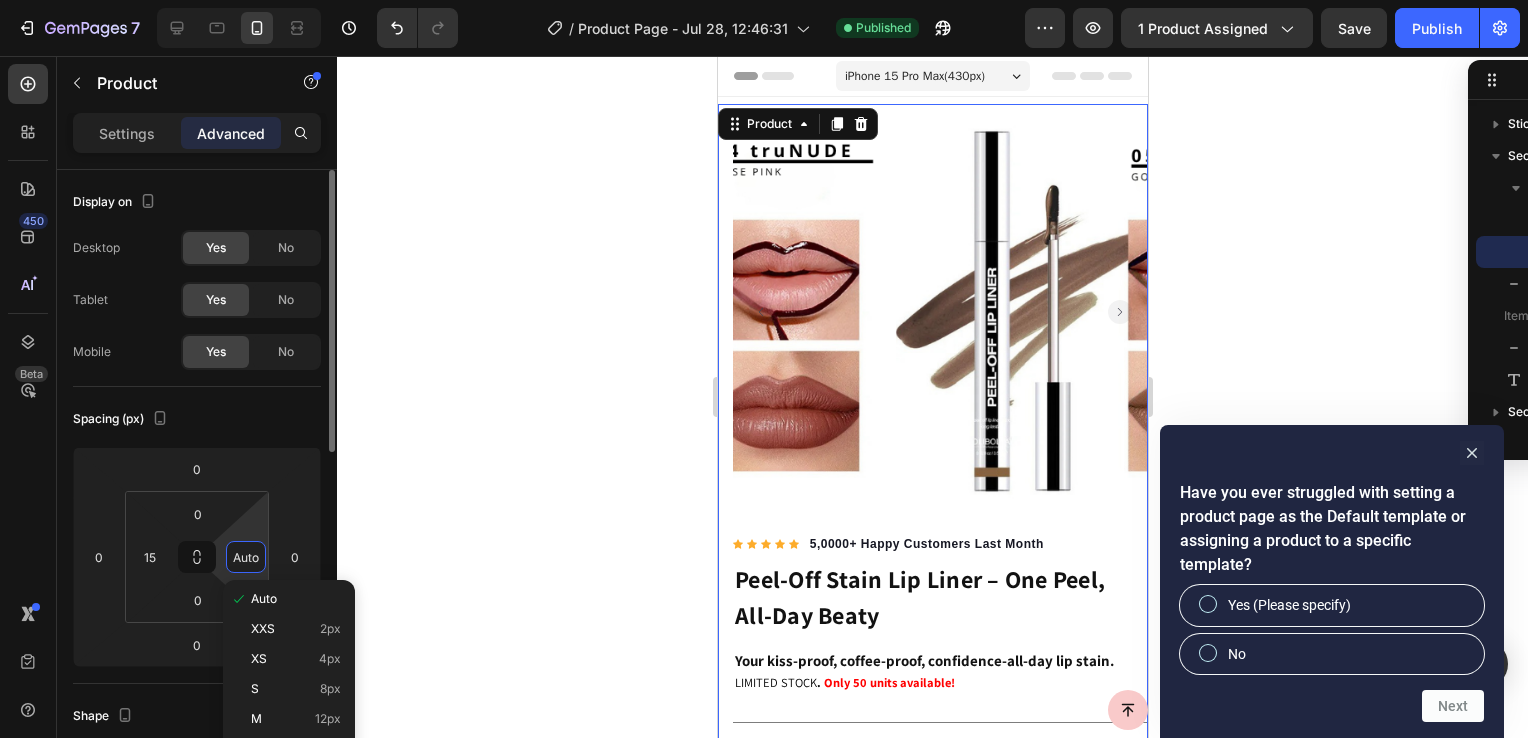 type on "0" 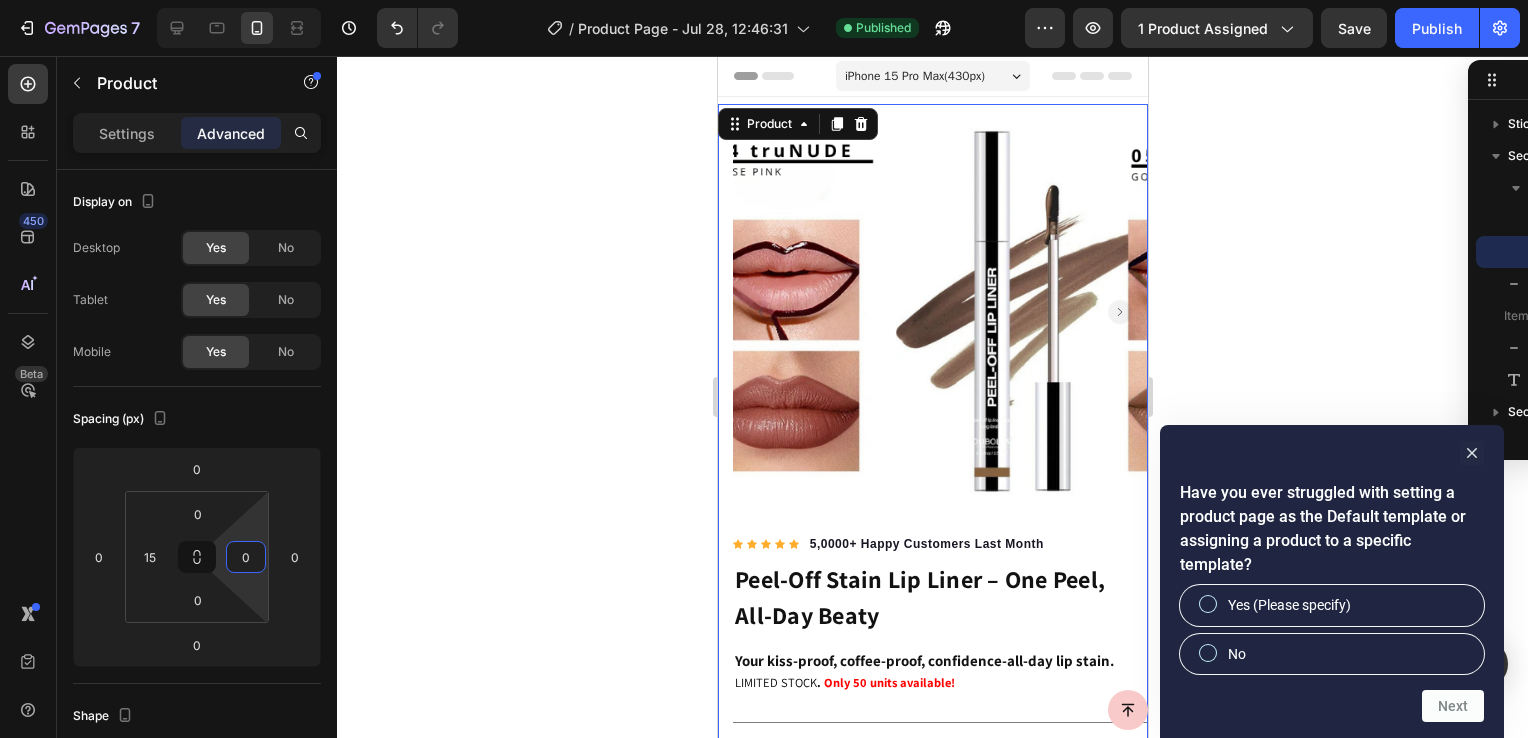 click 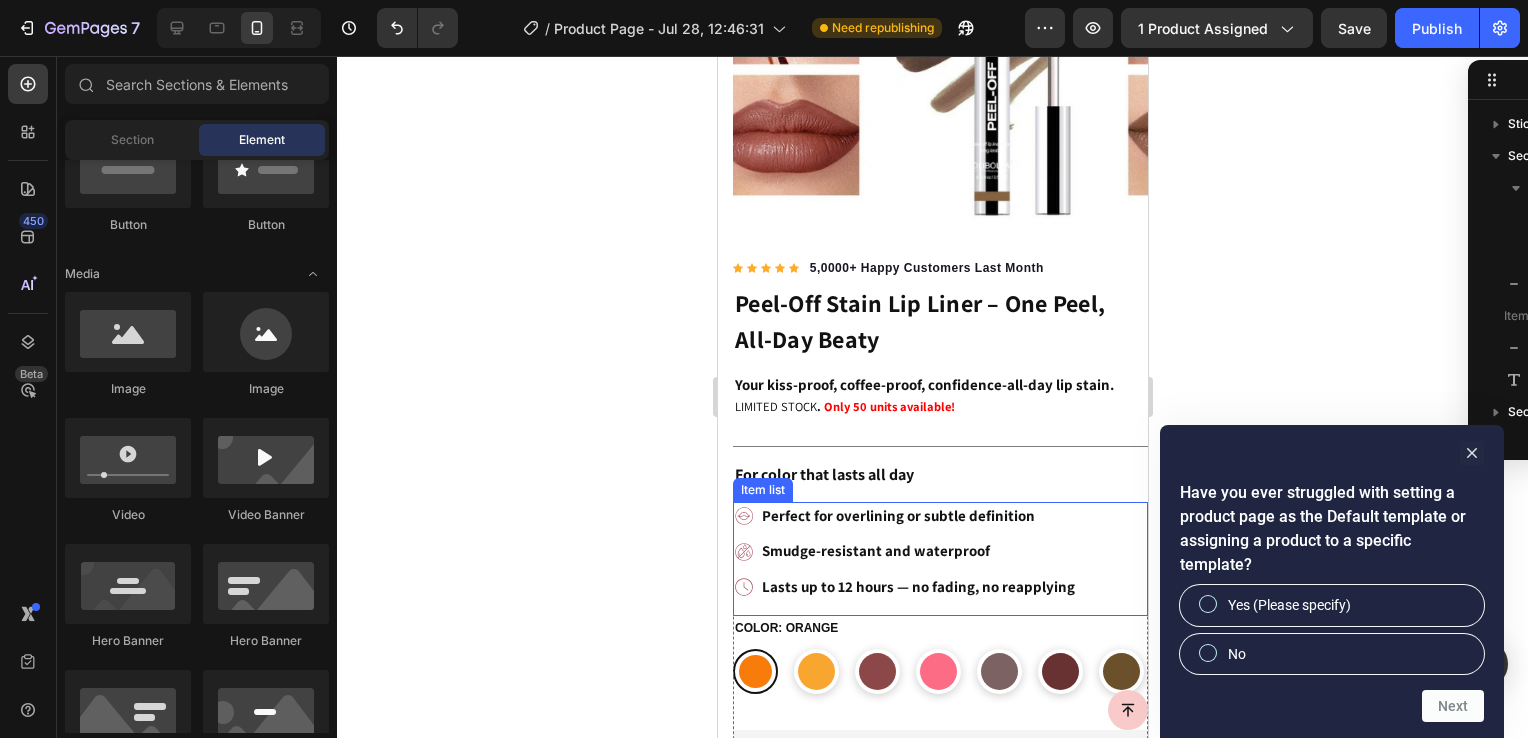 scroll, scrollTop: 279, scrollLeft: 0, axis: vertical 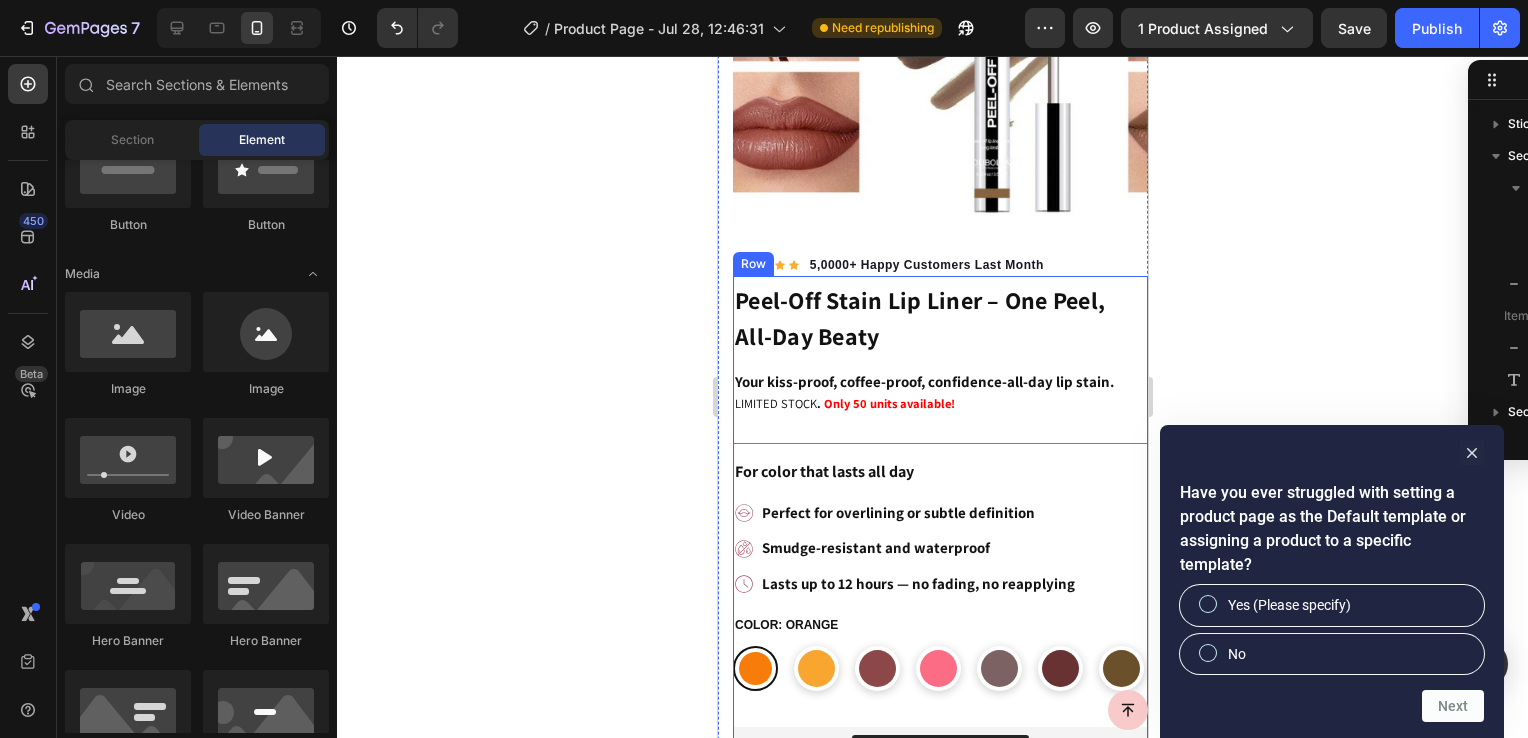 click on "Peel-Off Stain Lip Liner – One Peel, All-Day Beaty Product Title Your kiss-proof, coffee-proof, confidence-all-day lip stain. Text Block LIMITED STOCK .   Only 50 units available! Text Block $18.00 Product Price Product Price $31.00 Product Price Product Price Row Perfect for overlining or subtle definition Smudge-resistant and waterproof Lasts up to 12 hours — no fading, no reapplying Item list                Title Line For color that lasts all day Text Block Perfect for overlining or subtle definition Smudge-resistant and waterproof Lasts up to 12 hours — no fading, no reapplying Item list Color: ORANGE ORANGE ORANGE ORANGE COCKTAIL ORANGE COCKTAIL ROSE PINK ROSE PINK PINK PINK COOL COCOA COOL COCOA NEUTRAL MAUVE NEUTRAL MAUVE GOLDEN BROWN GOLDEN BROWN Product Variants & Swatches Kaching Bundles Kaching Bundles Row Add To cart Add to Cart SEOAnt ‑ Trust Badges & Icon SEOAnt ‑ Trust Badges & Icon Row Row Row" at bounding box center [939, 585] 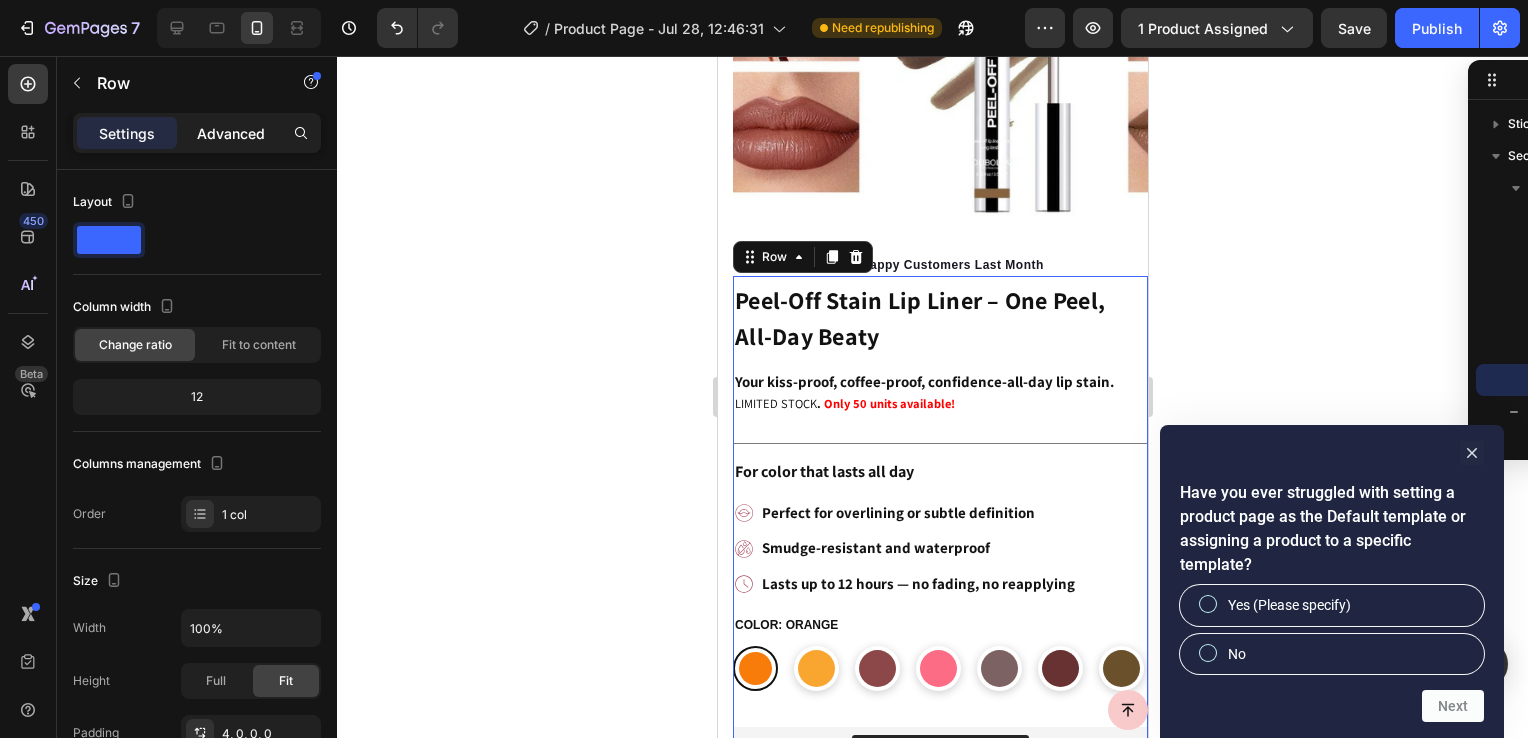 click on "Advanced" at bounding box center (231, 133) 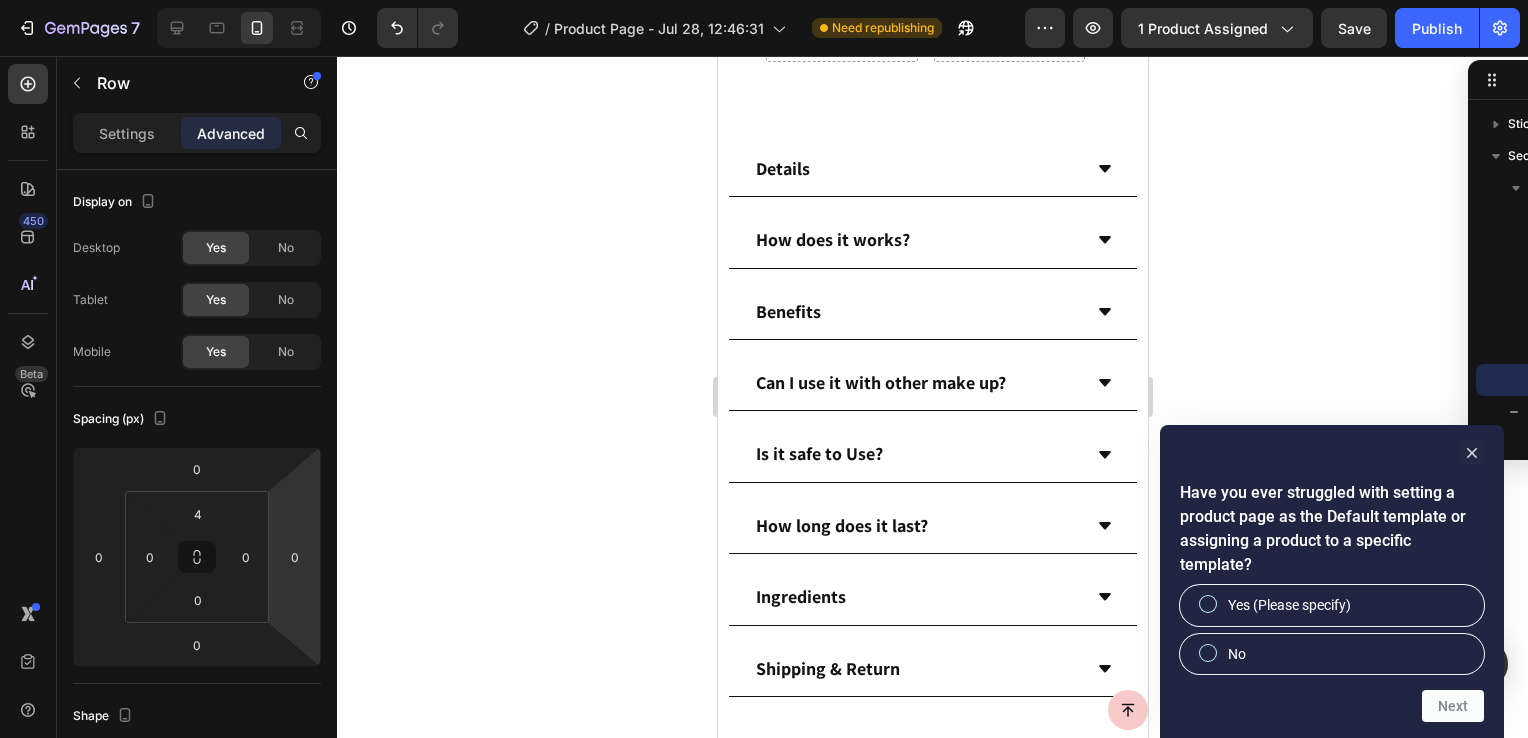 scroll, scrollTop: 1398, scrollLeft: 0, axis: vertical 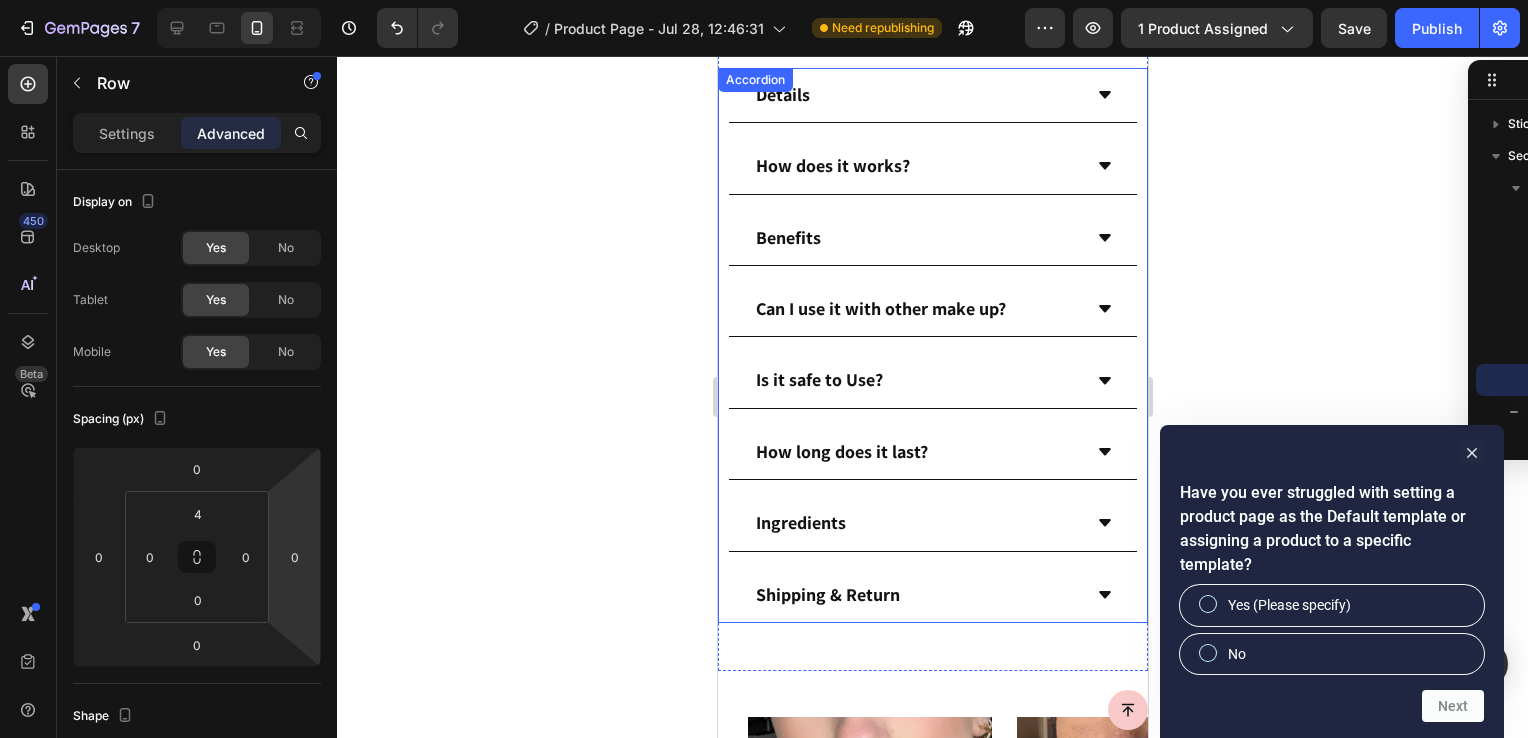 click on "Details
How does it works?
Benefits
Can I use it with other make up?
Is it safe to Use?
How long does it last?
Ingredients
Shipping & Return Accordion" at bounding box center [932, 345] 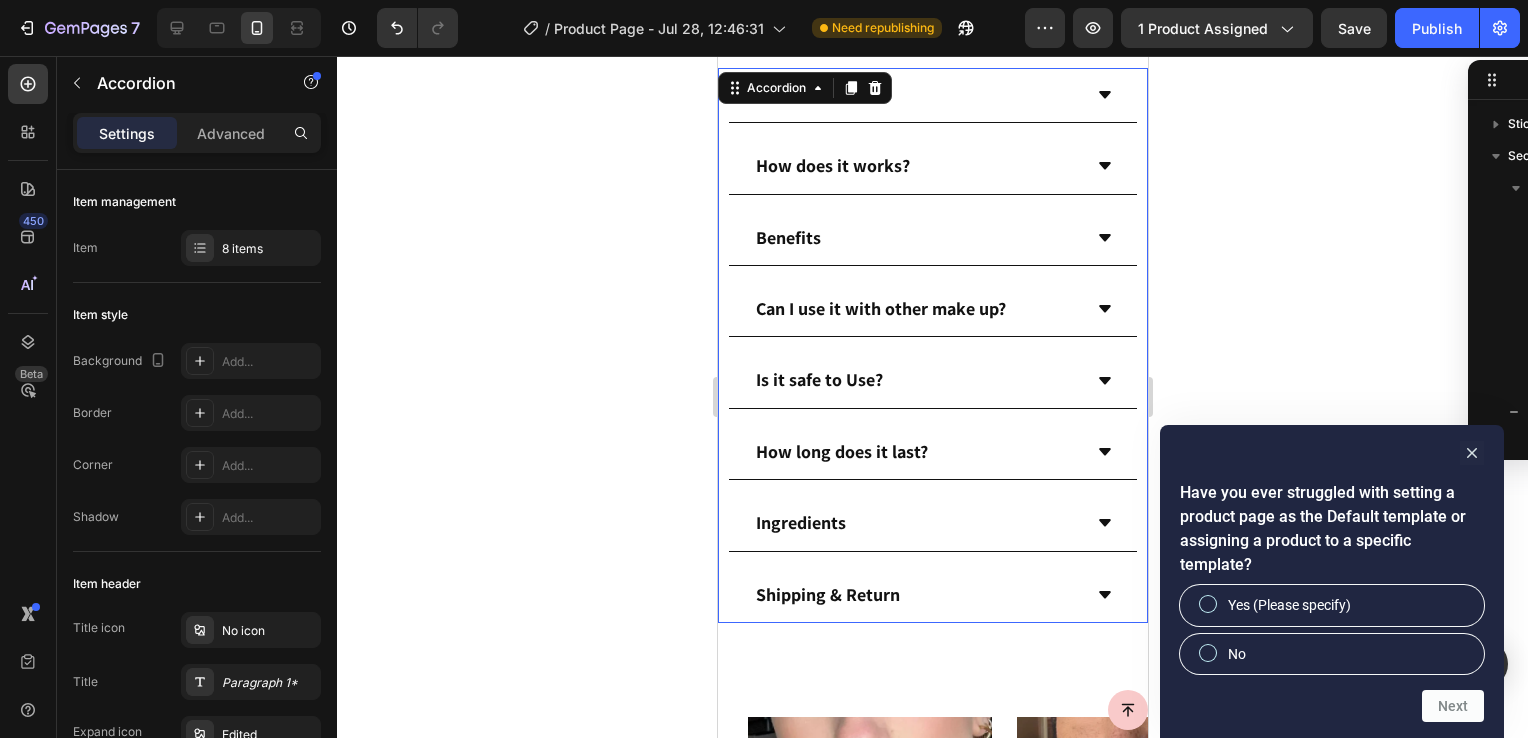 scroll, scrollTop: 378, scrollLeft: 0, axis: vertical 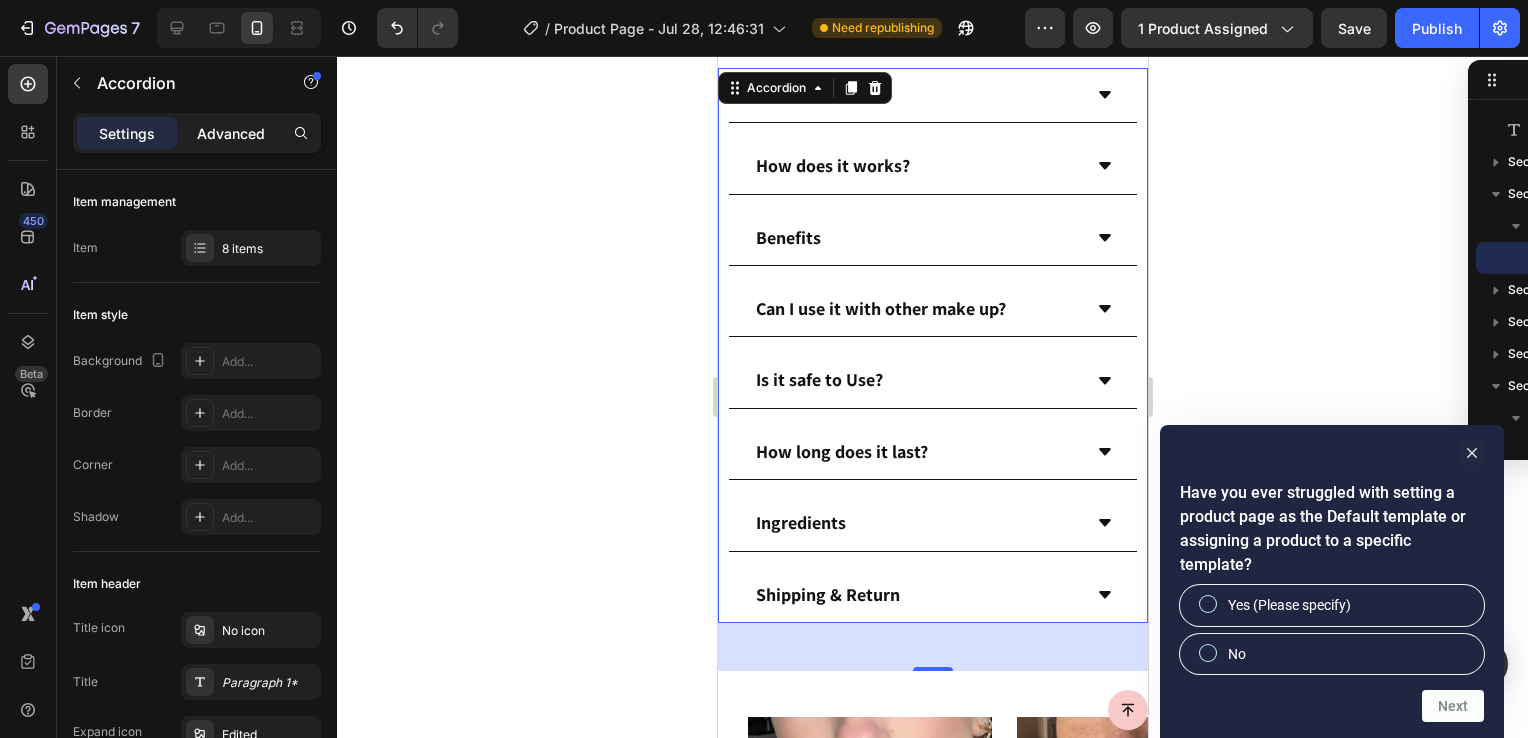 click on "Advanced" at bounding box center [231, 133] 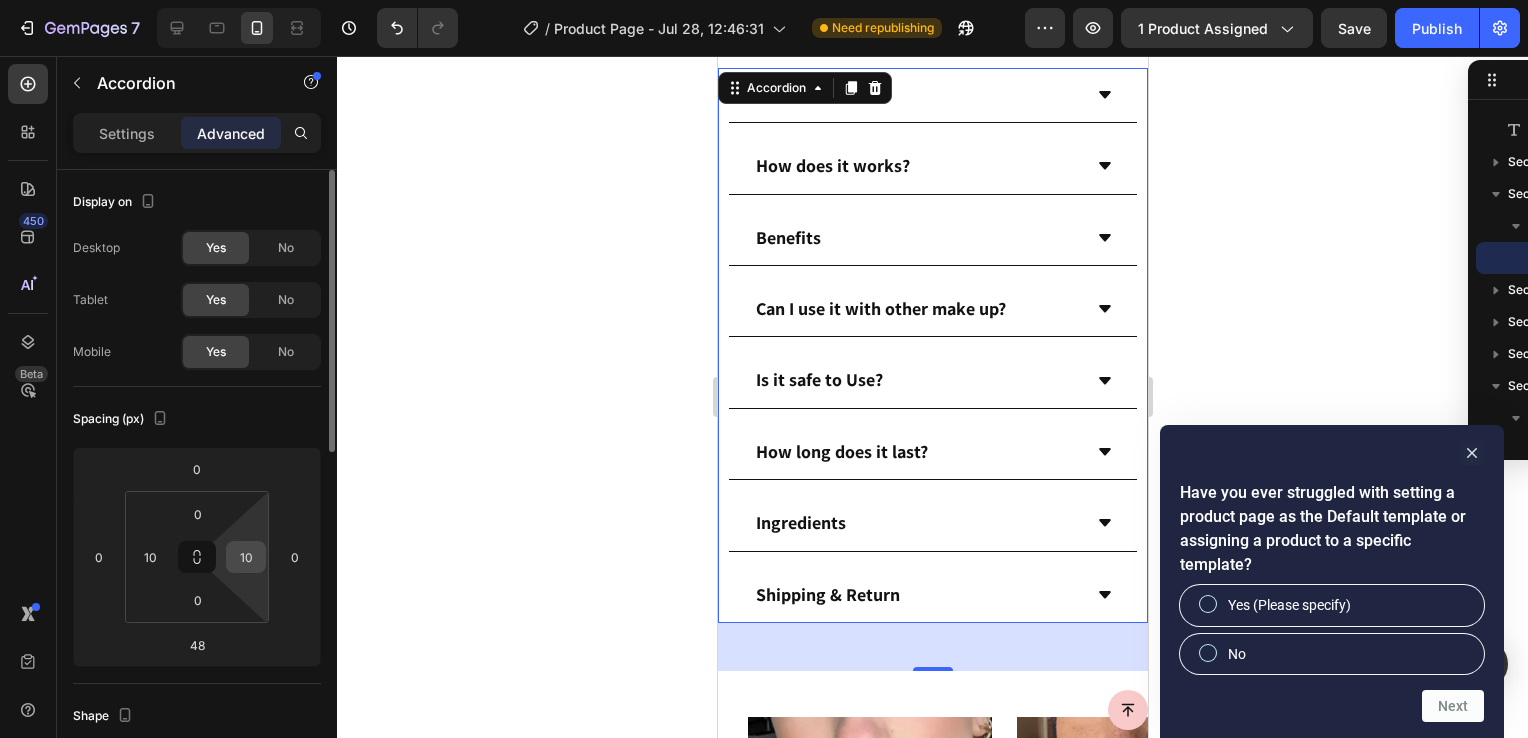click on "10" at bounding box center (246, 557) 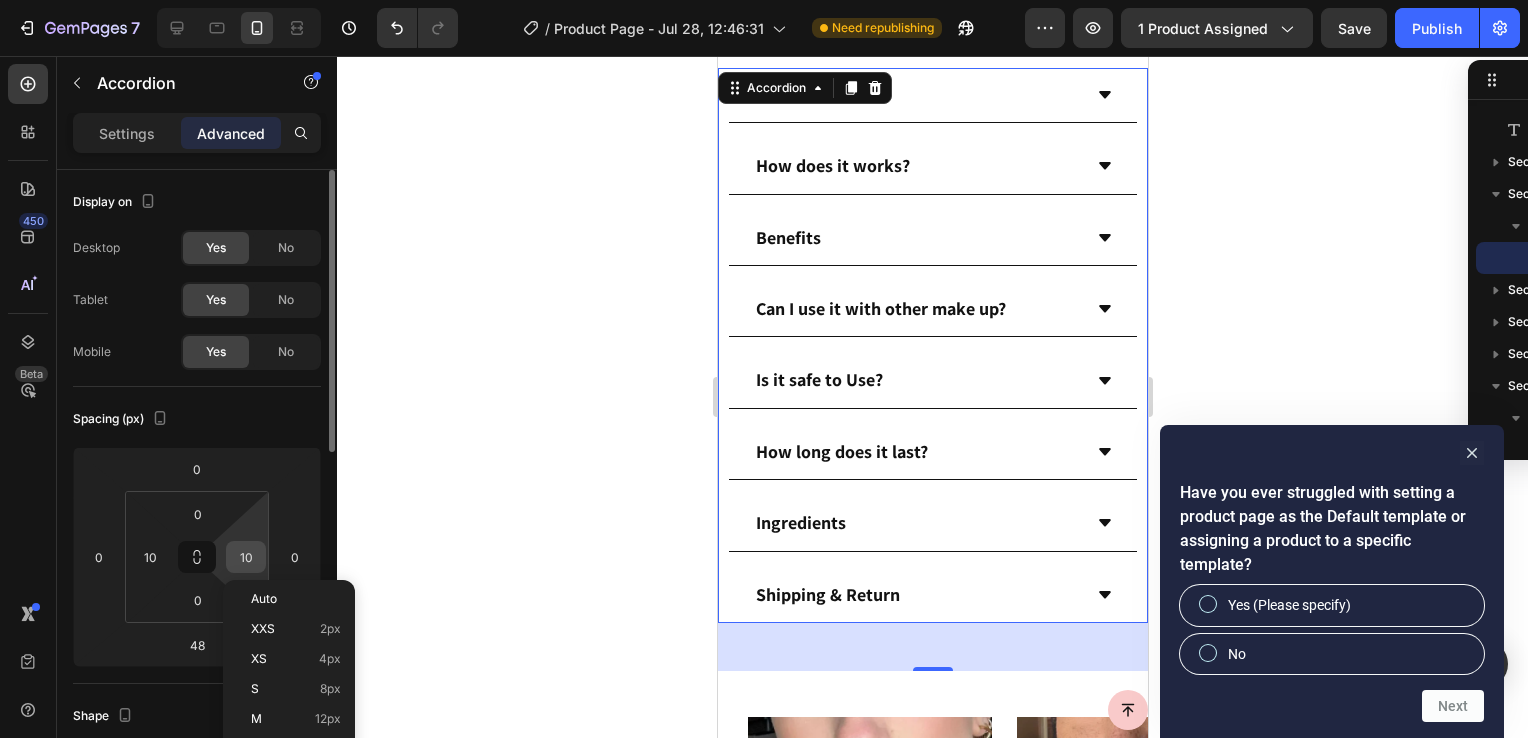 click on "10" at bounding box center [246, 557] 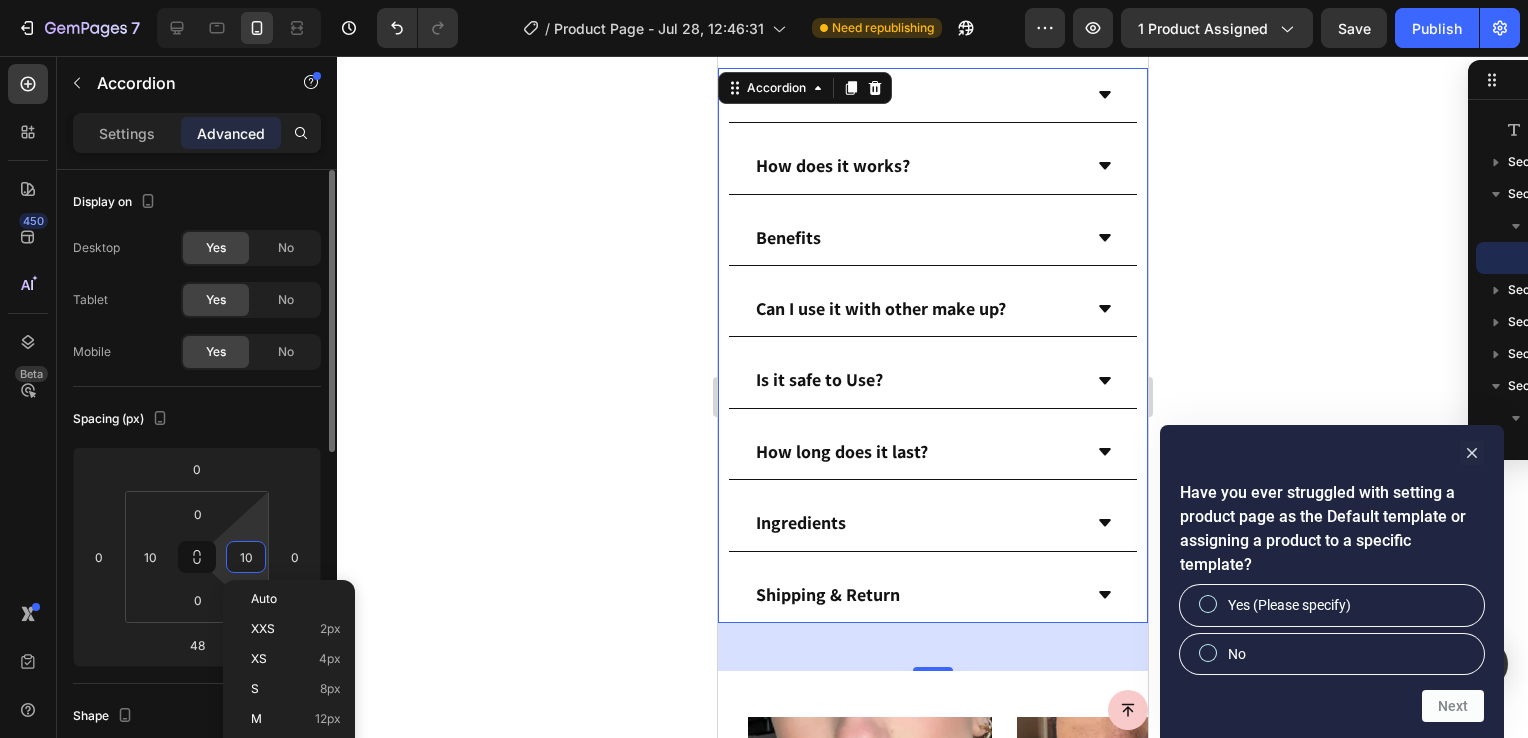 type on "0" 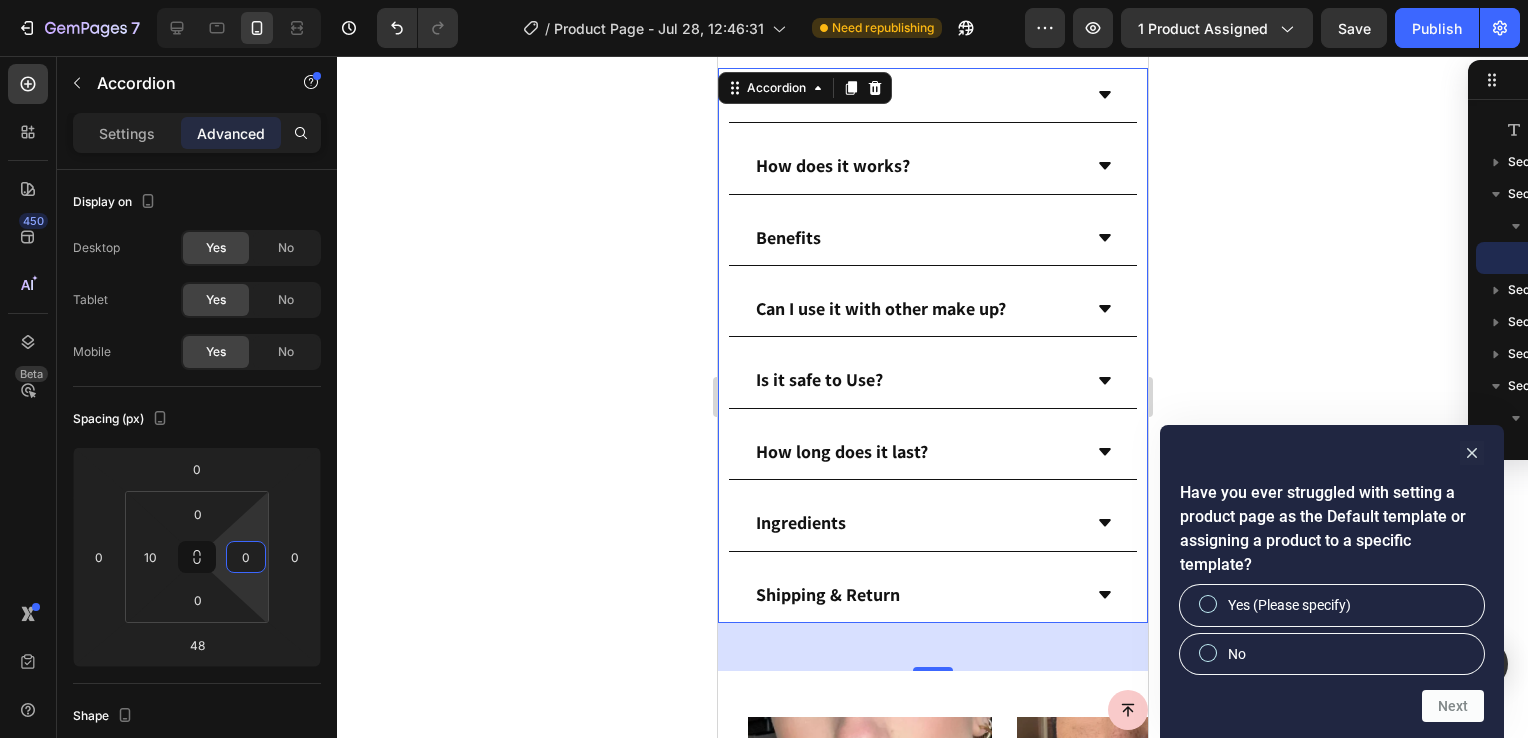 click 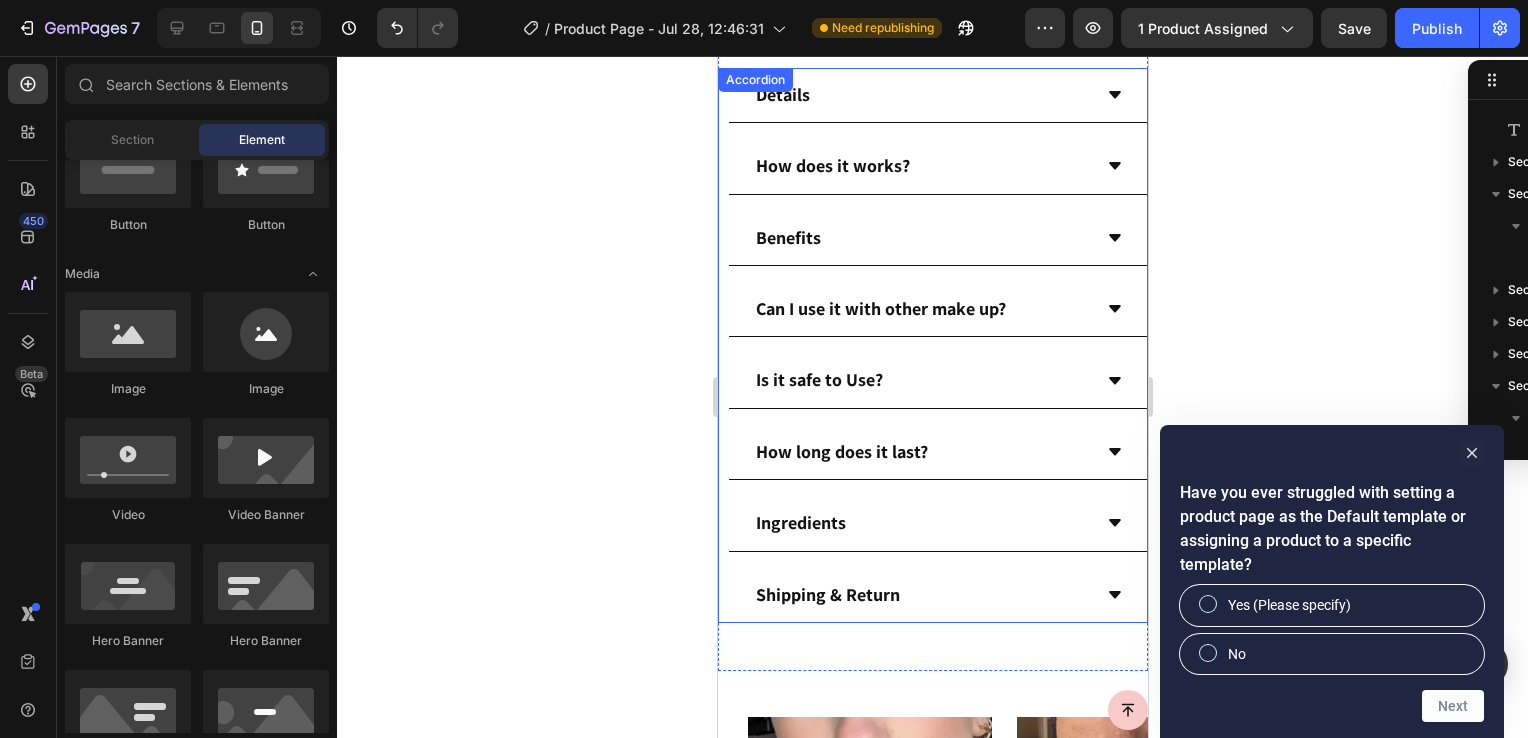 click on "Ingredients" at bounding box center (937, 523) 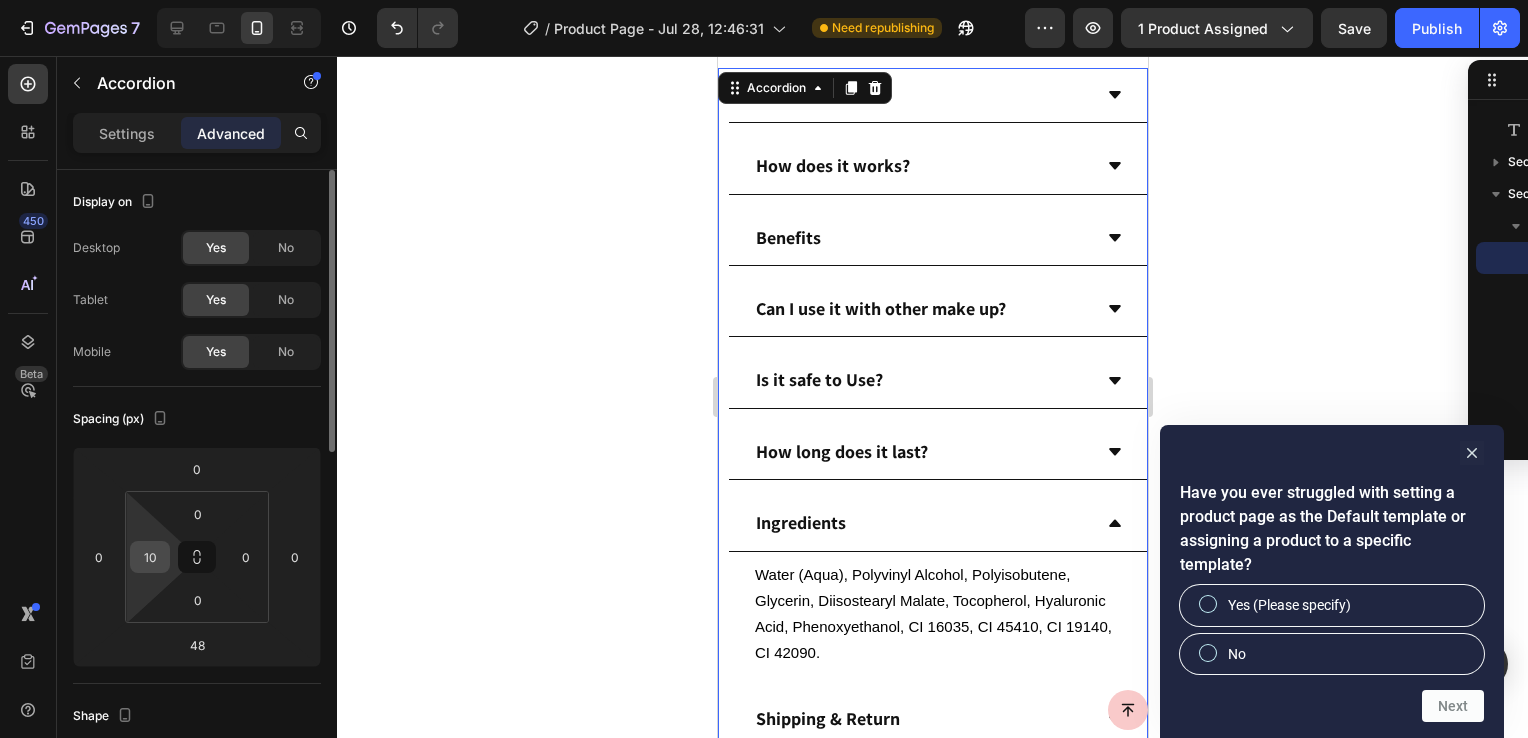 click on "10" at bounding box center (150, 557) 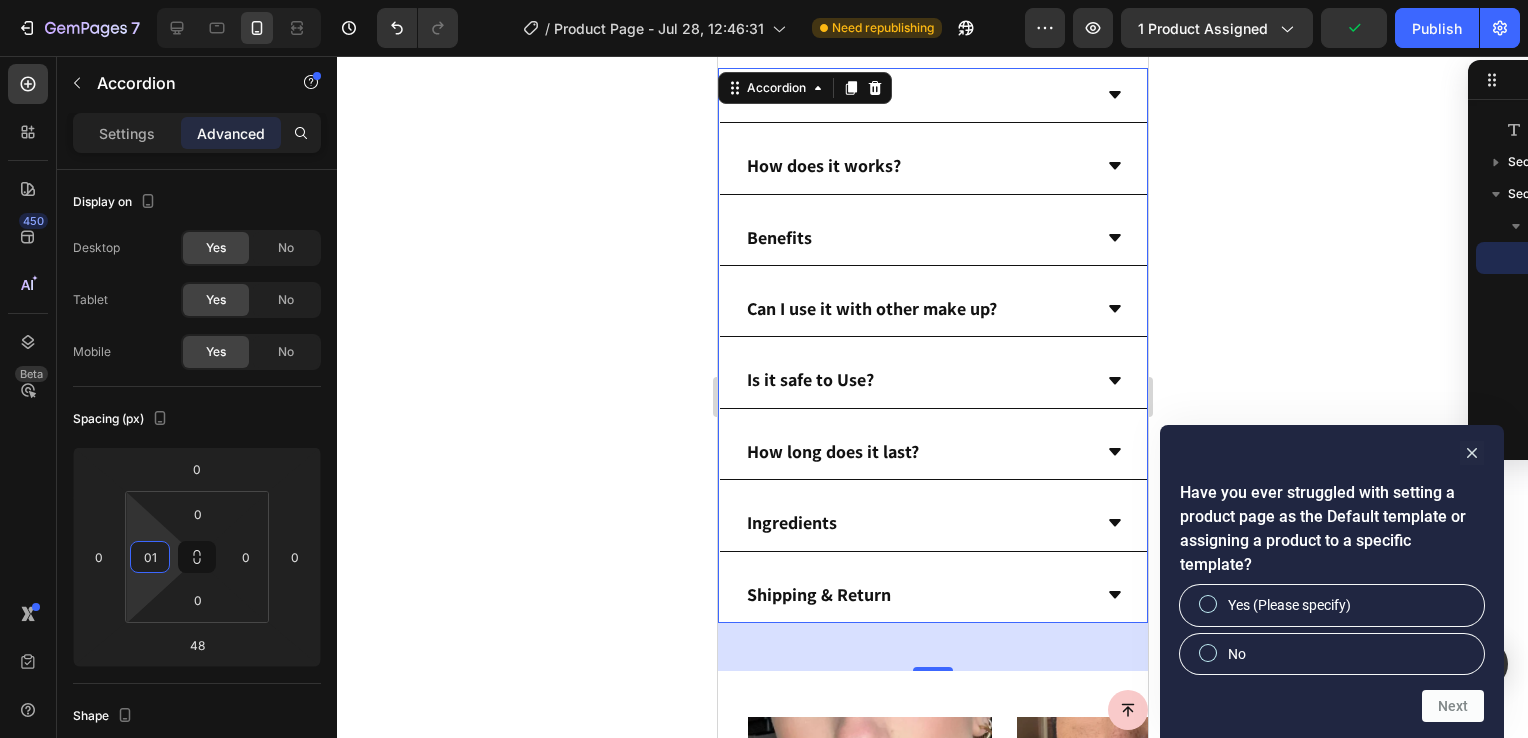 type on "0" 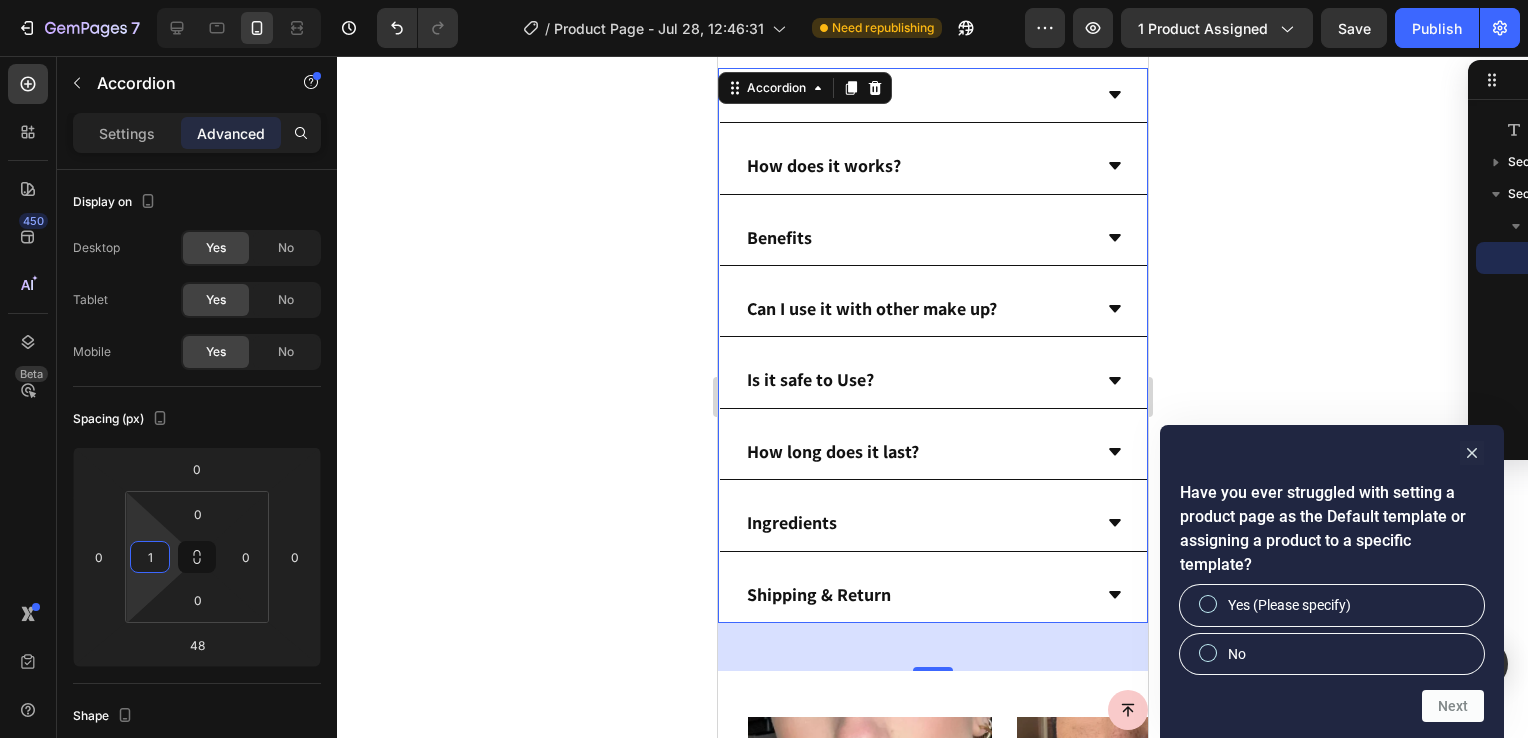type on "10" 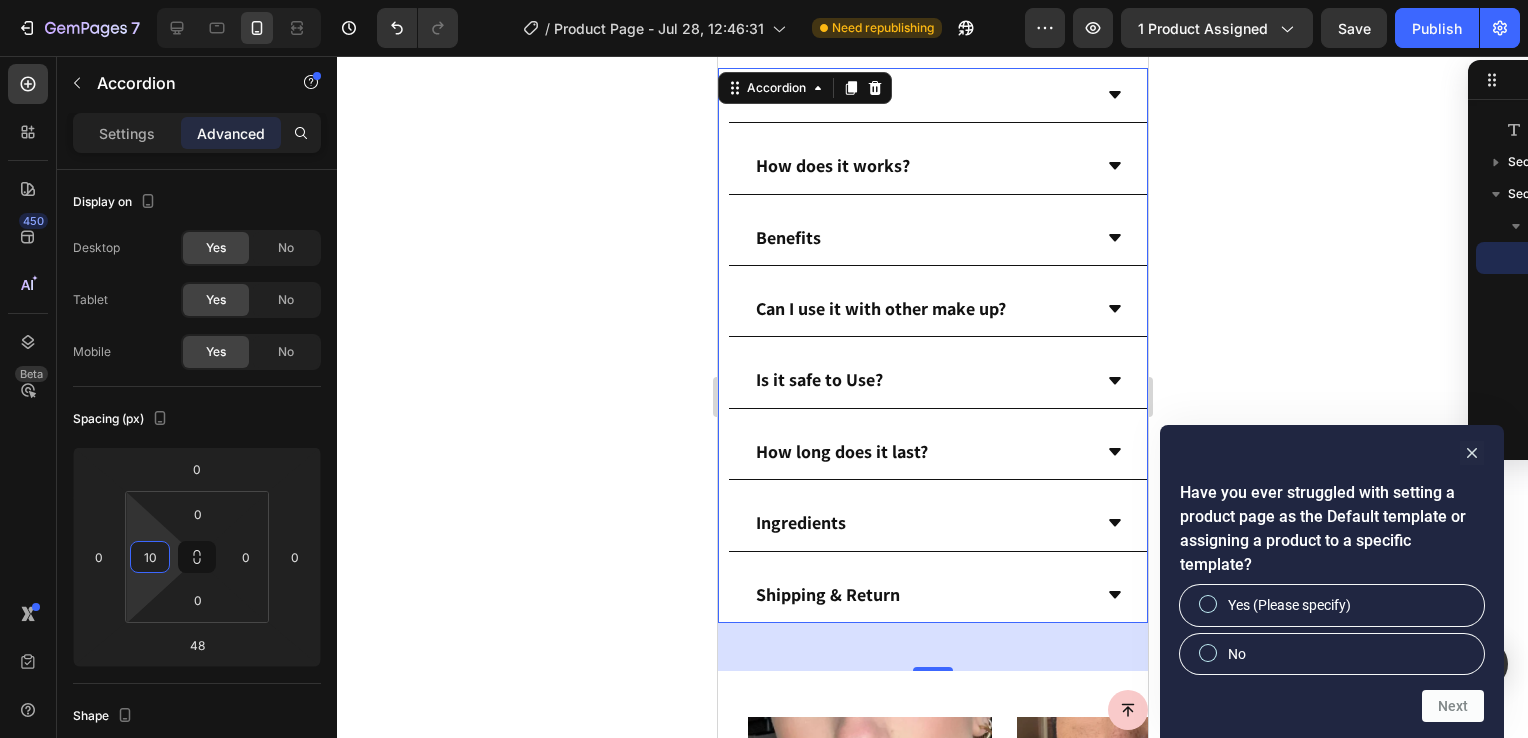 click 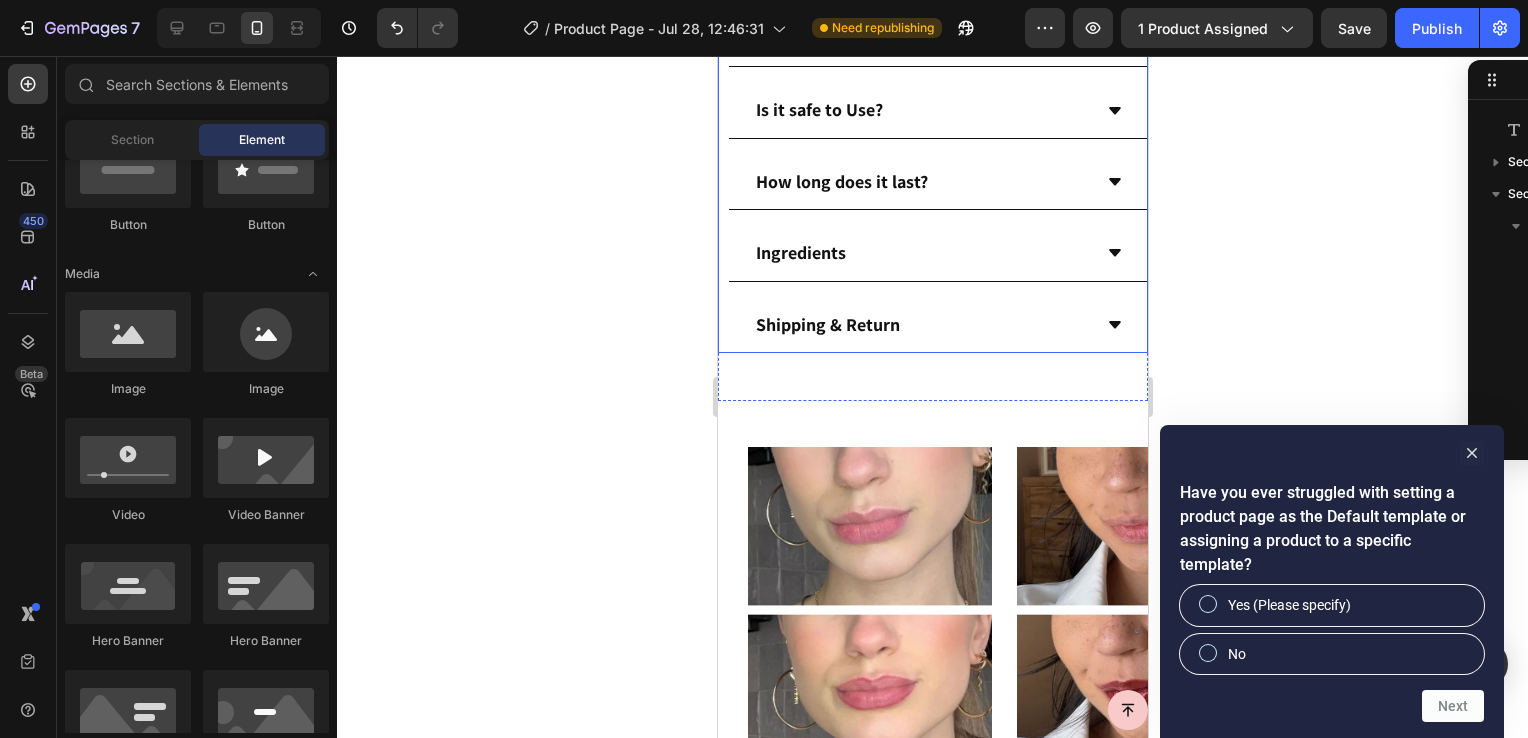 scroll, scrollTop: 1670, scrollLeft: 0, axis: vertical 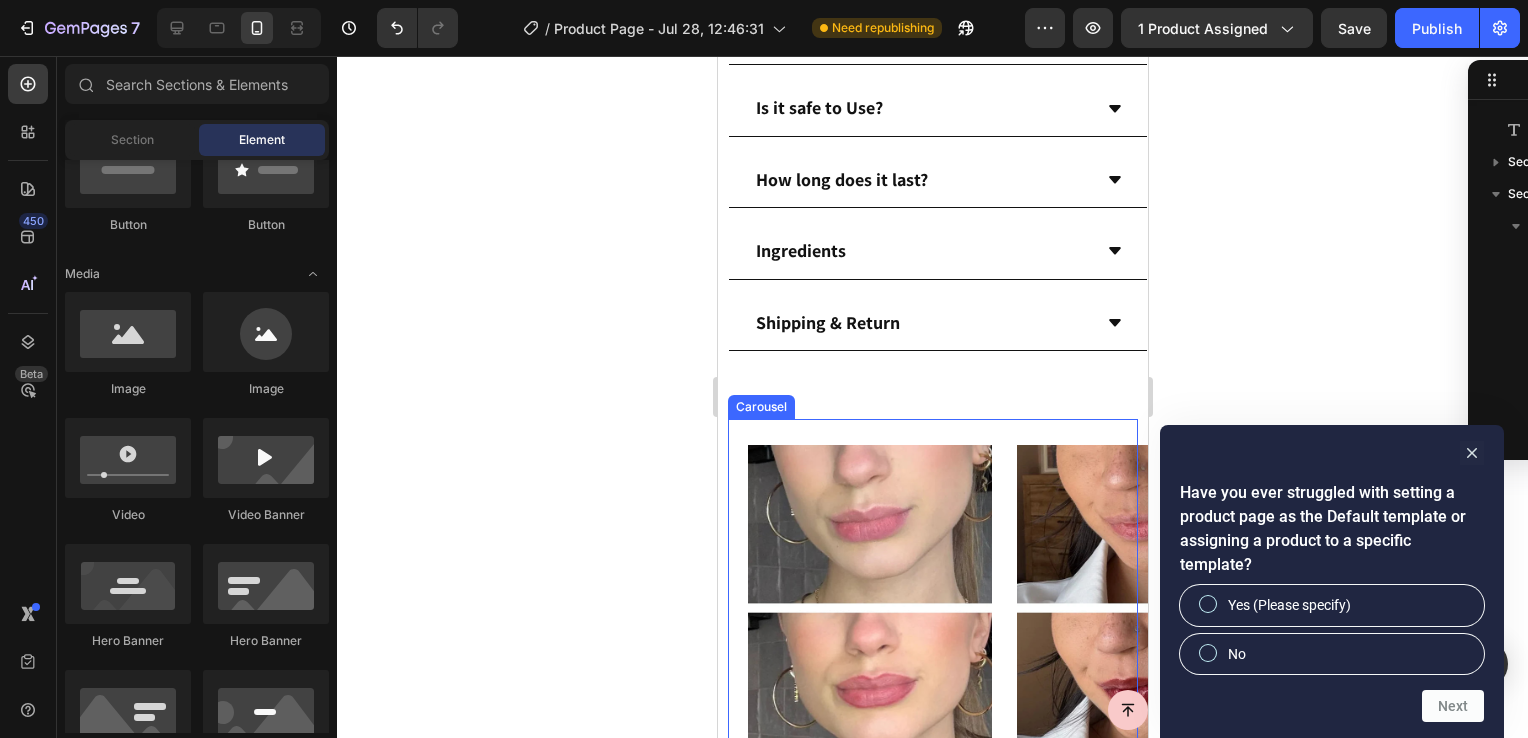 click on "Image [FIRST], [AGE] Text Block Icon Icon Icon Icon
Icon Icon List This is literally the only lip product I've ever finished. It doesn't move, doesn't dry me out, and the color? Gorgeous. I get compliments every single time I wear it Text Block" at bounding box center (1138, 683) 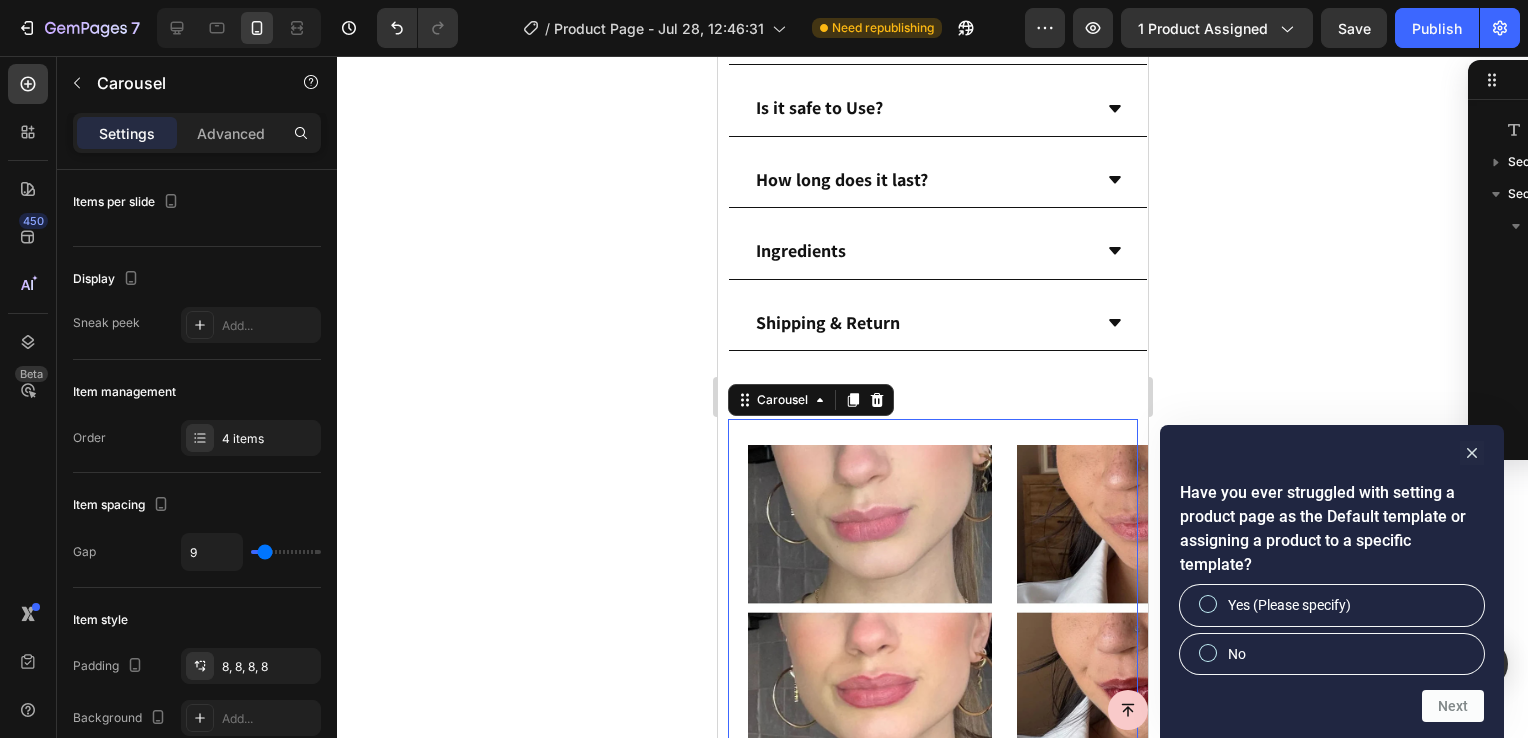 scroll, scrollTop: 1338, scrollLeft: 0, axis: vertical 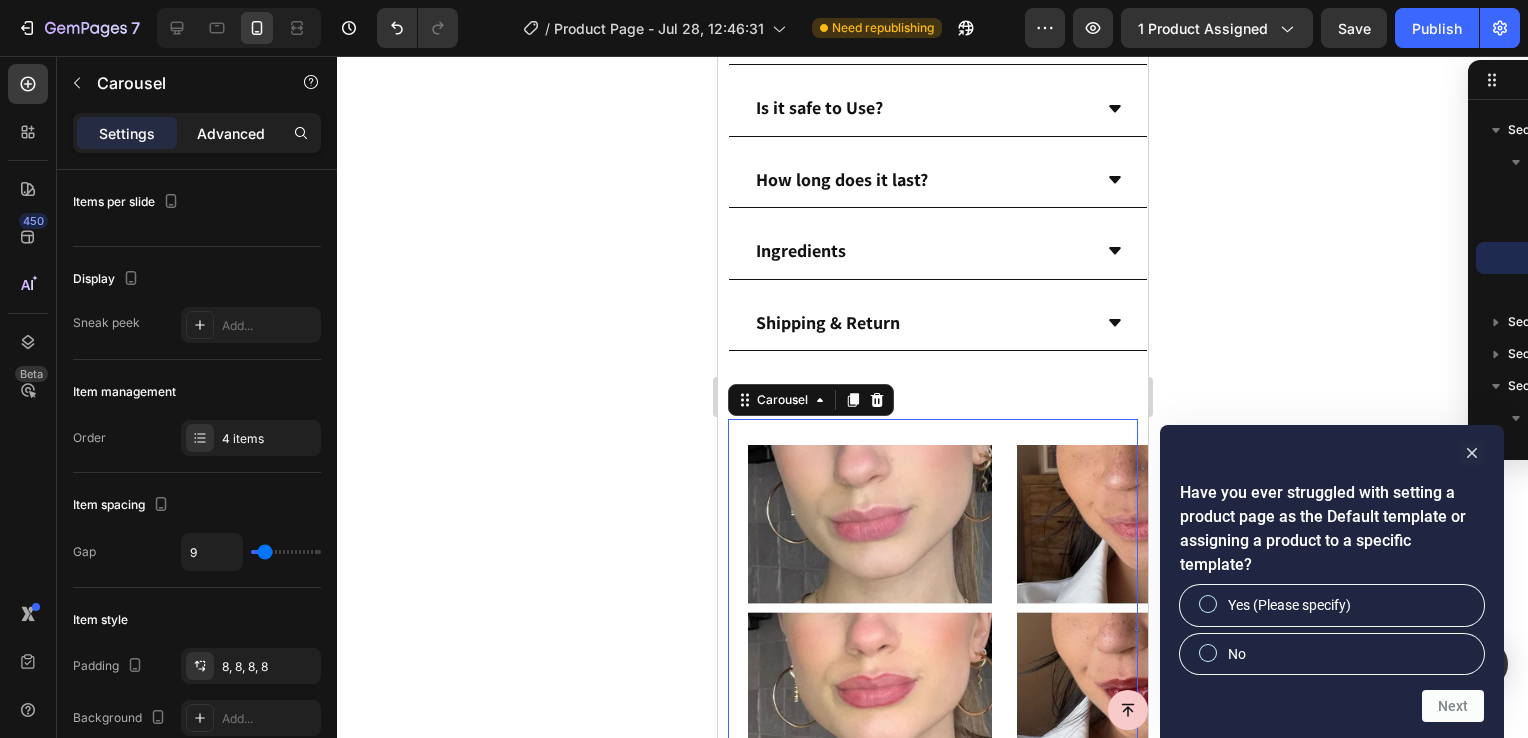 click on "Advanced" at bounding box center [231, 133] 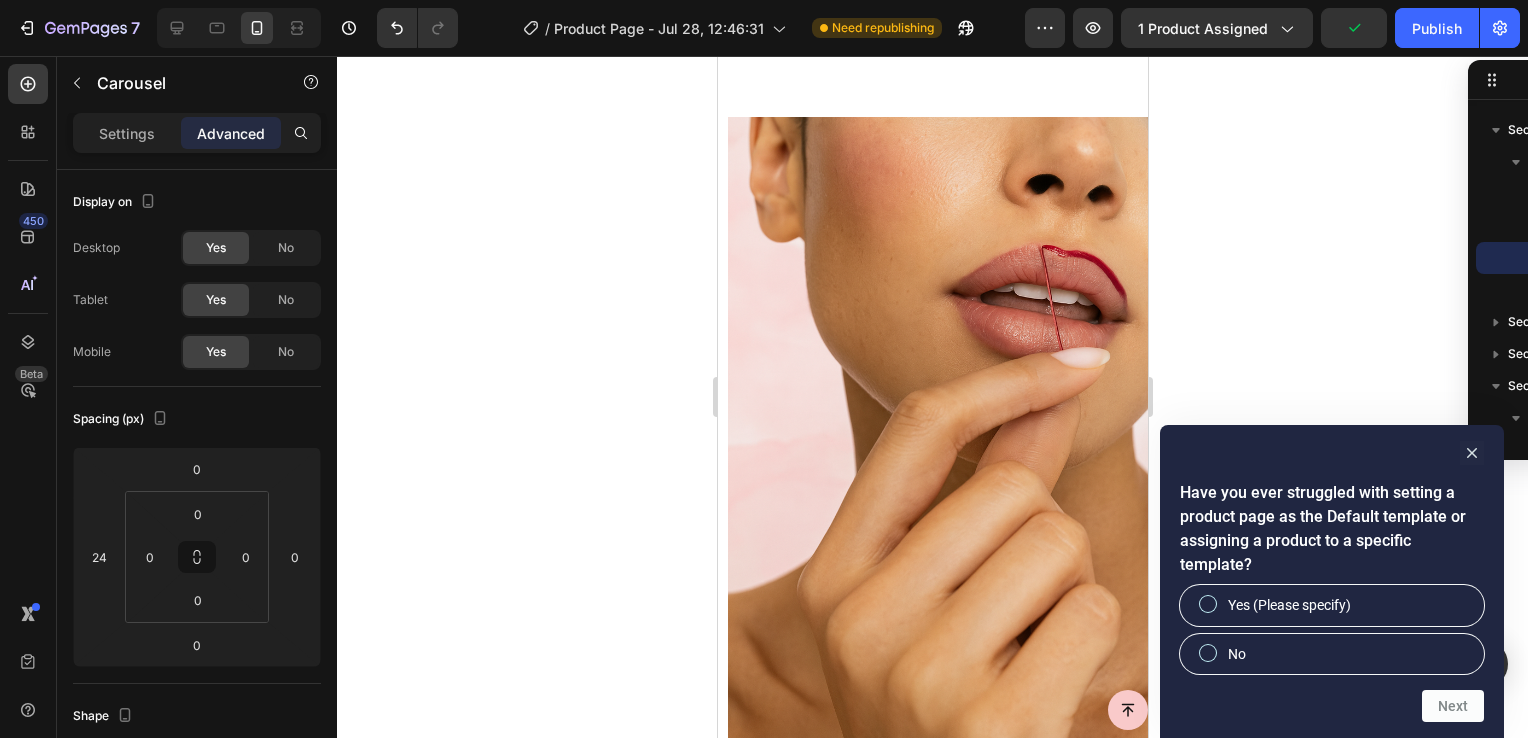 scroll, scrollTop: 2658, scrollLeft: 0, axis: vertical 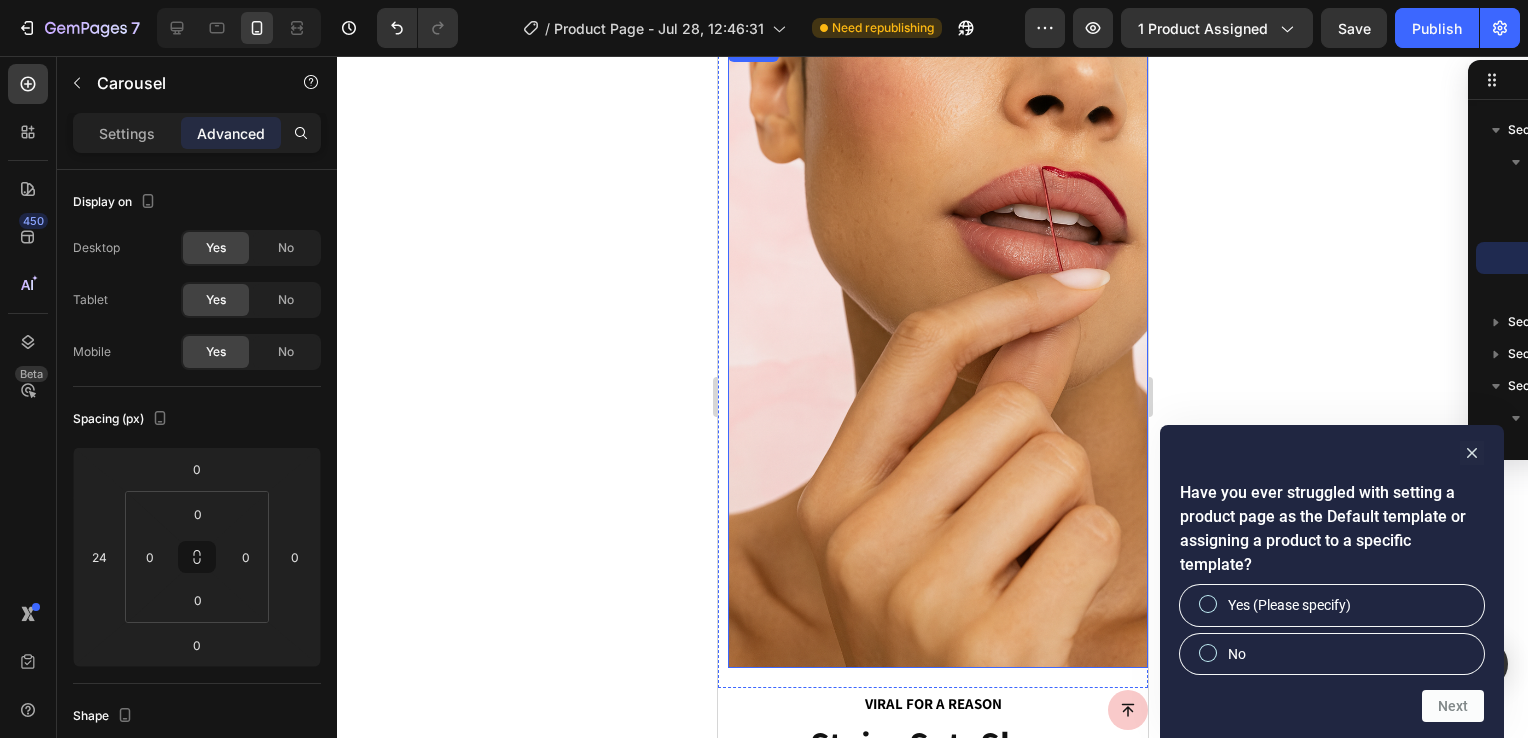 click at bounding box center [937, 353] 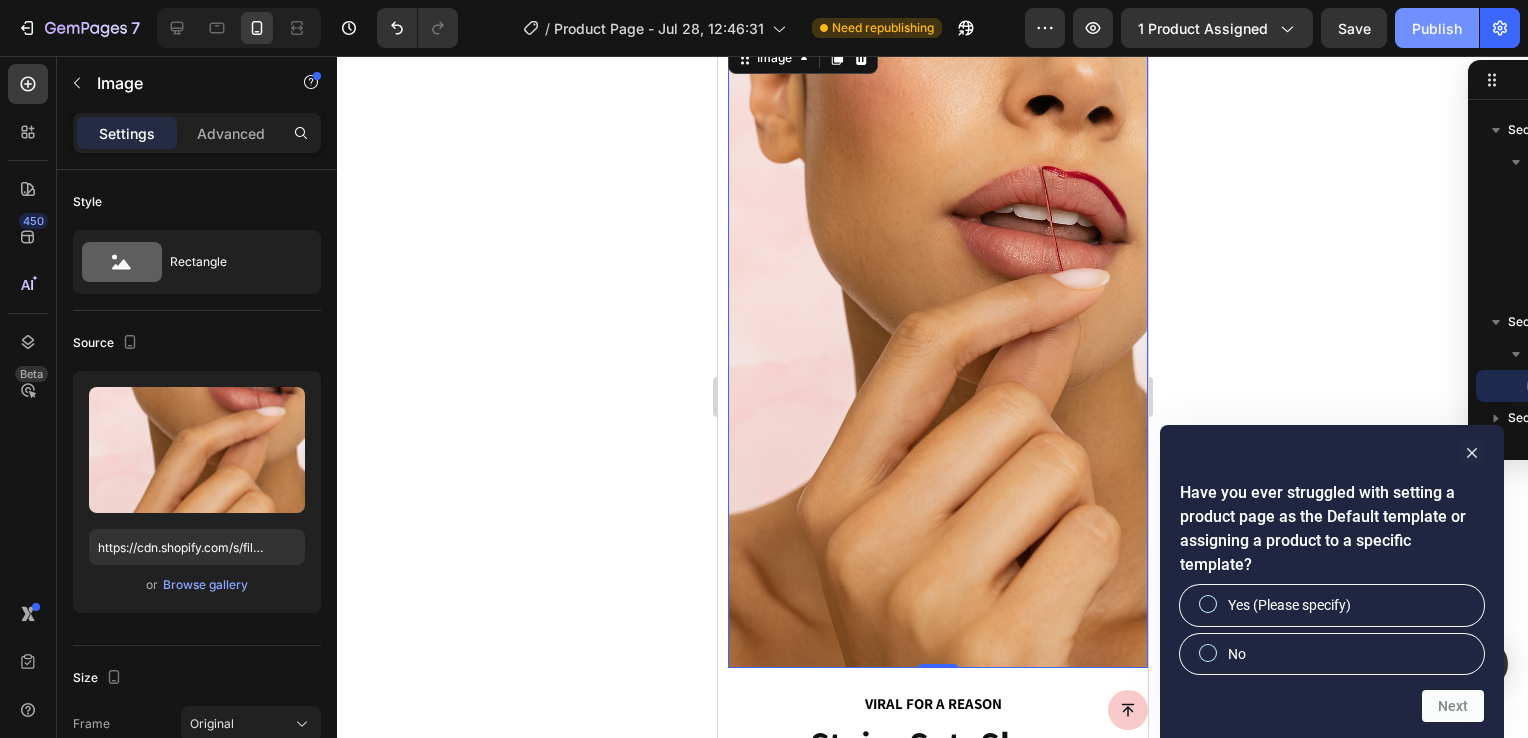 click on "Publish" at bounding box center (1437, 28) 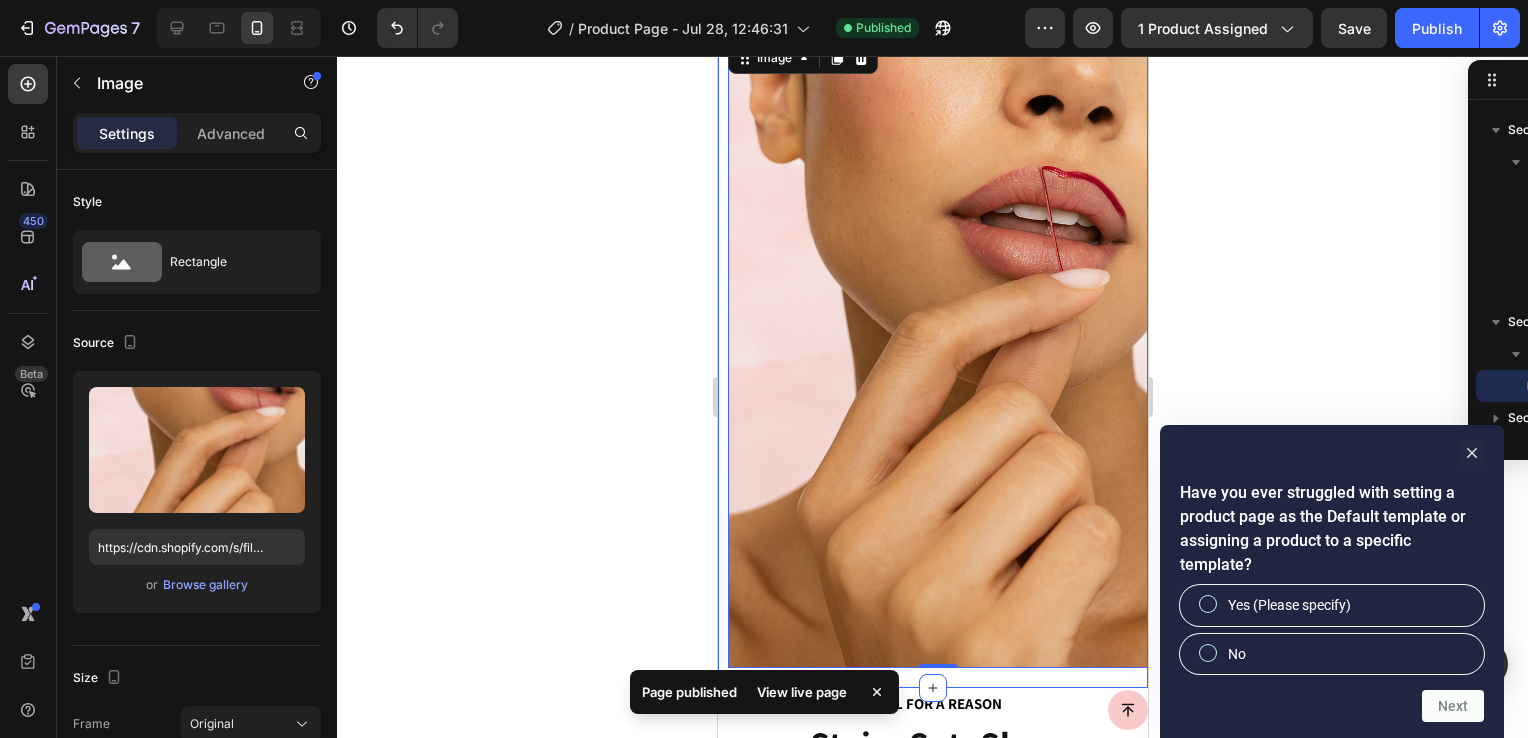 click 